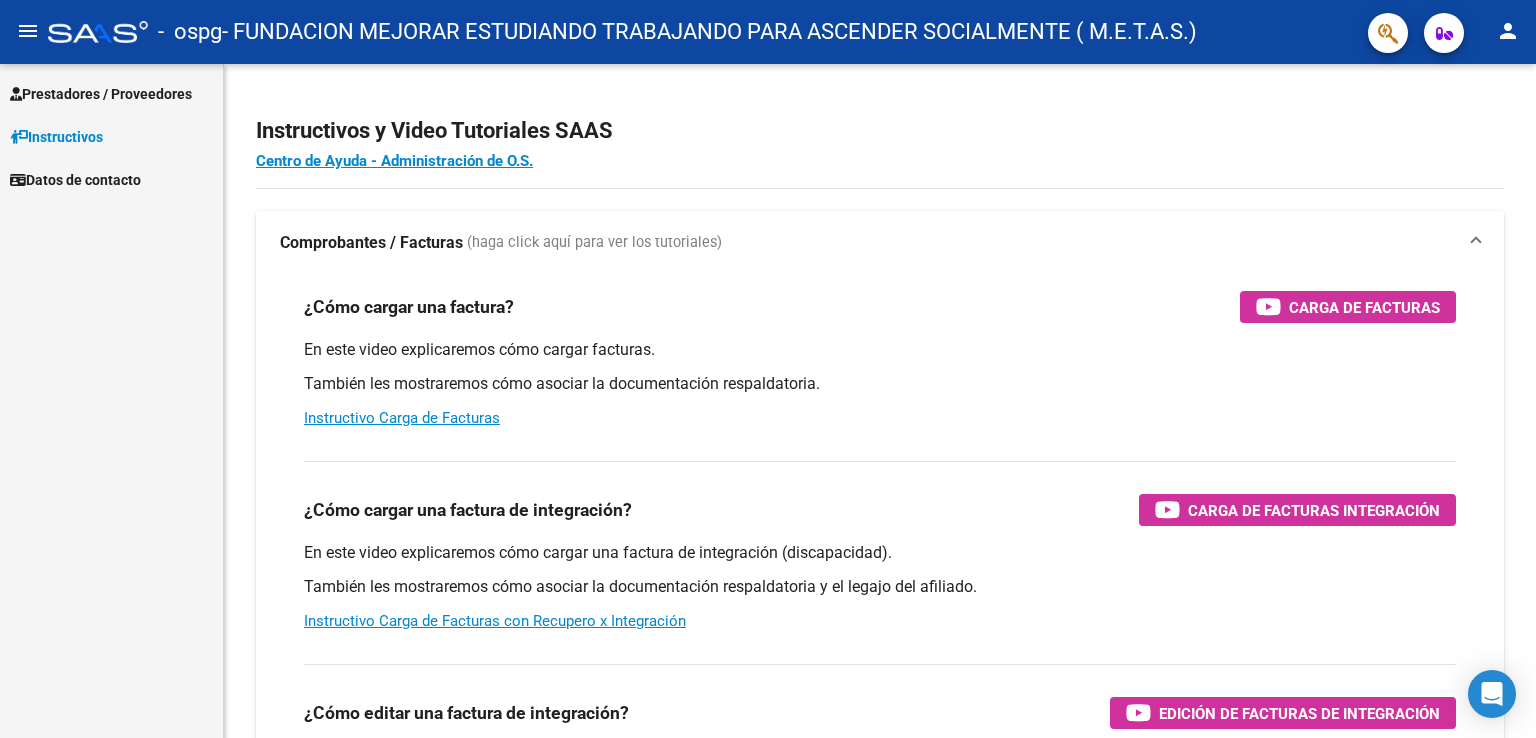 scroll, scrollTop: 0, scrollLeft: 0, axis: both 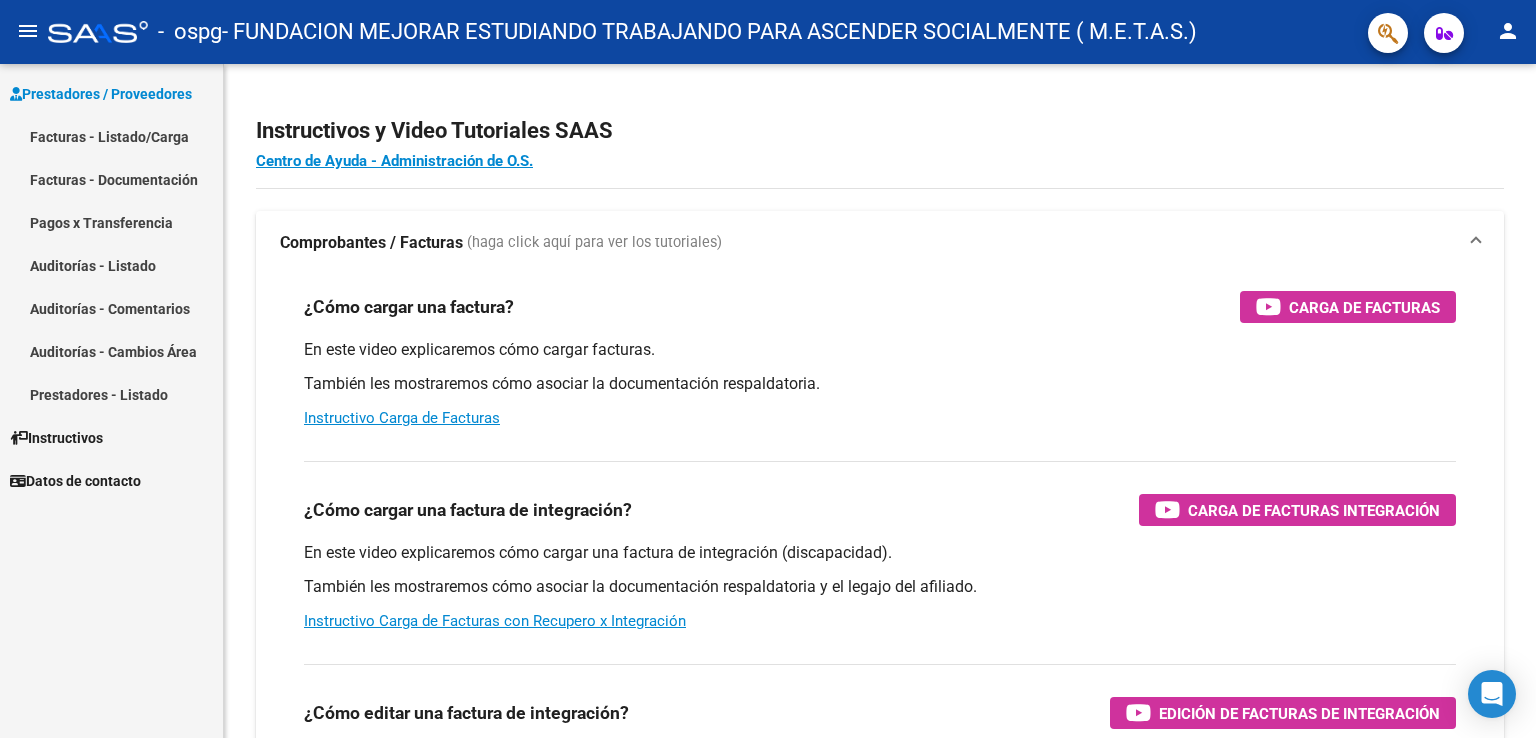click on "Facturas - Listado/Carga" at bounding box center (111, 136) 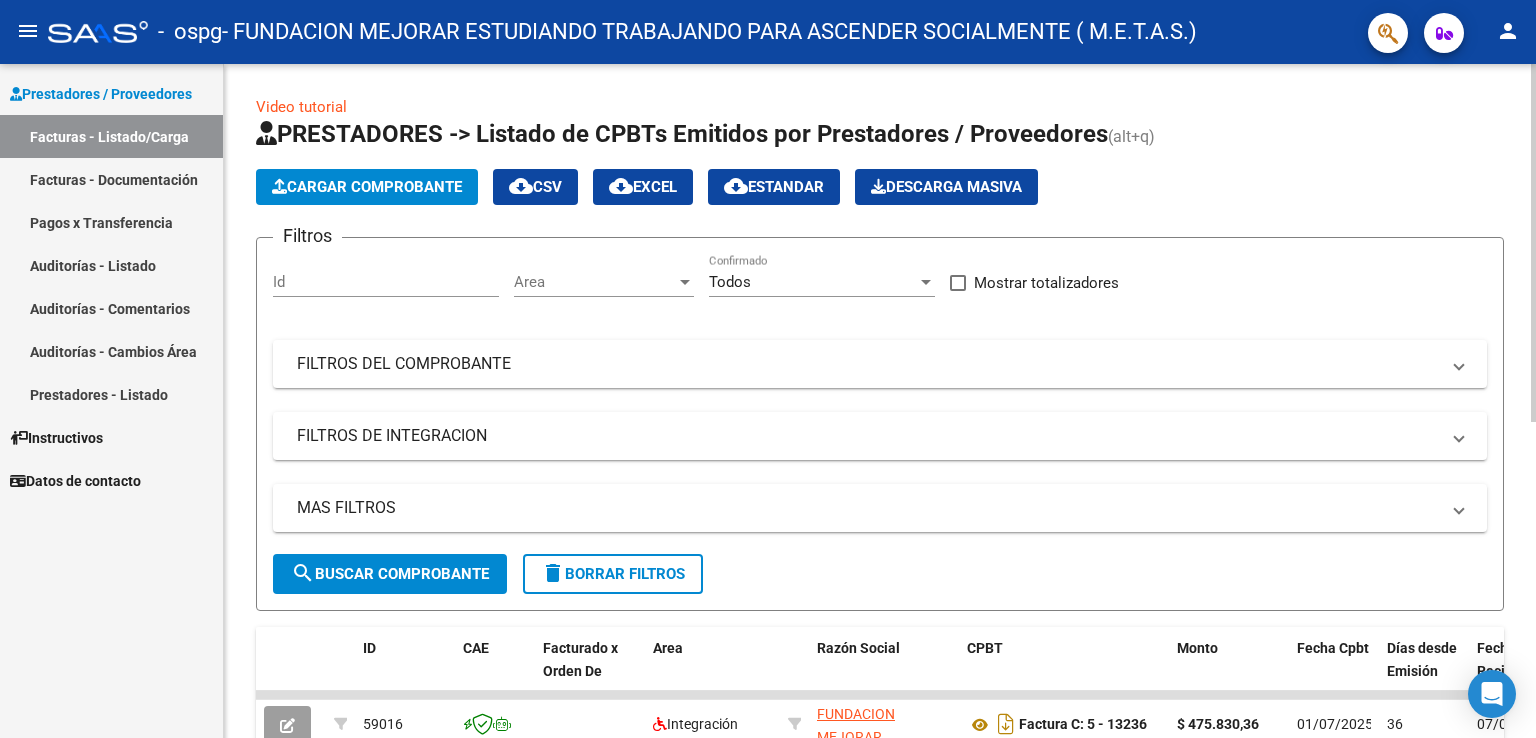 click on "Cargar Comprobante" 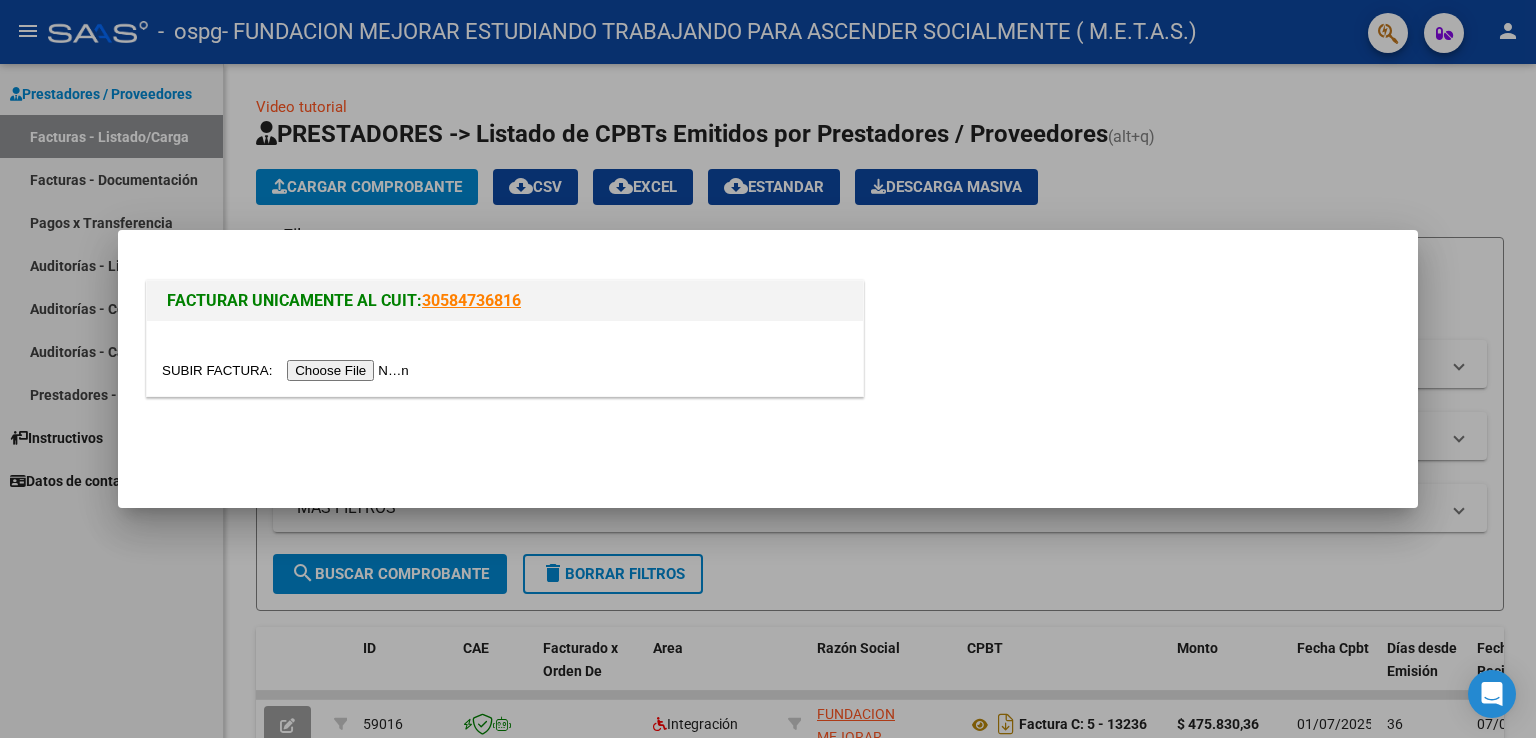 click at bounding box center (288, 370) 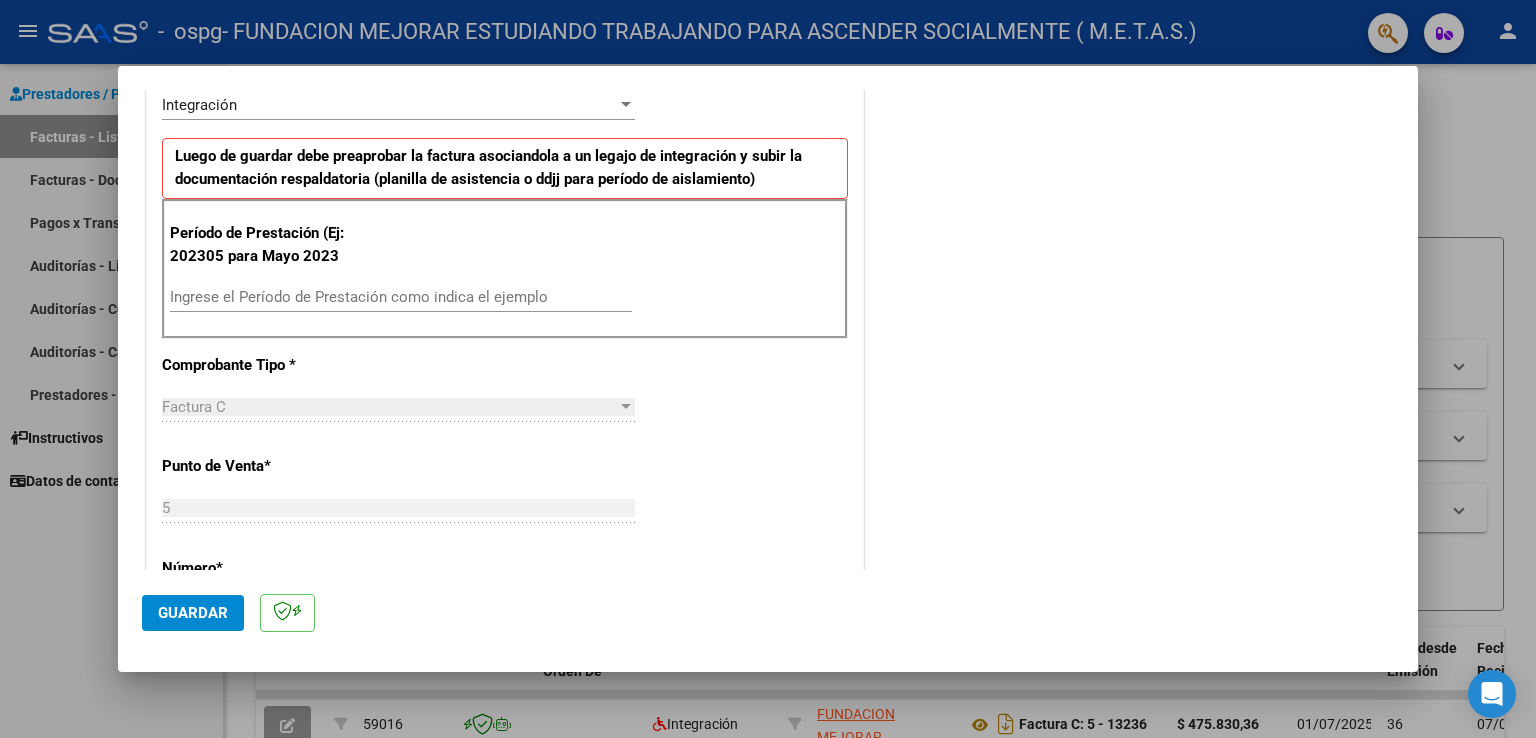 scroll, scrollTop: 600, scrollLeft: 0, axis: vertical 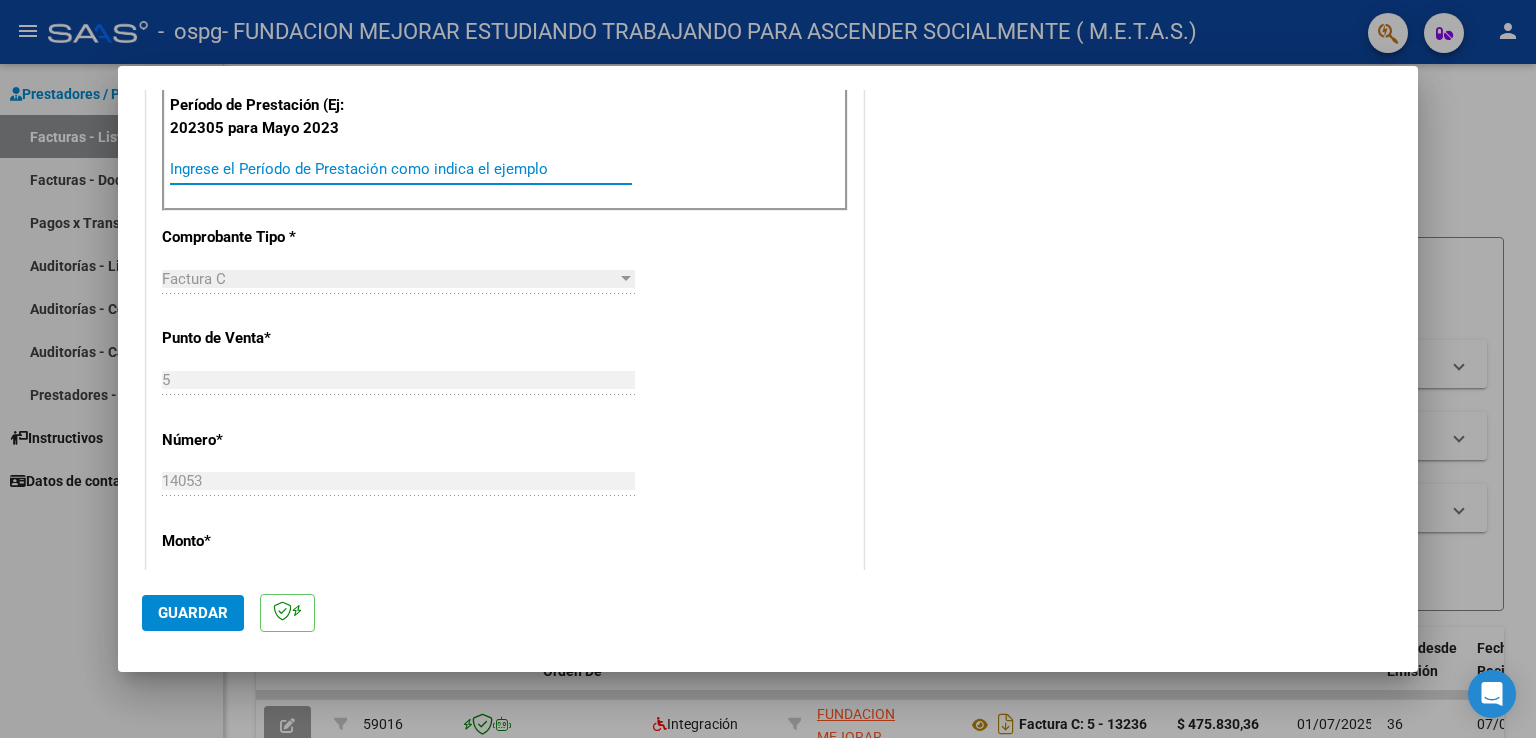 click on "Ingrese el Período de Prestación como indica el ejemplo" at bounding box center (401, 169) 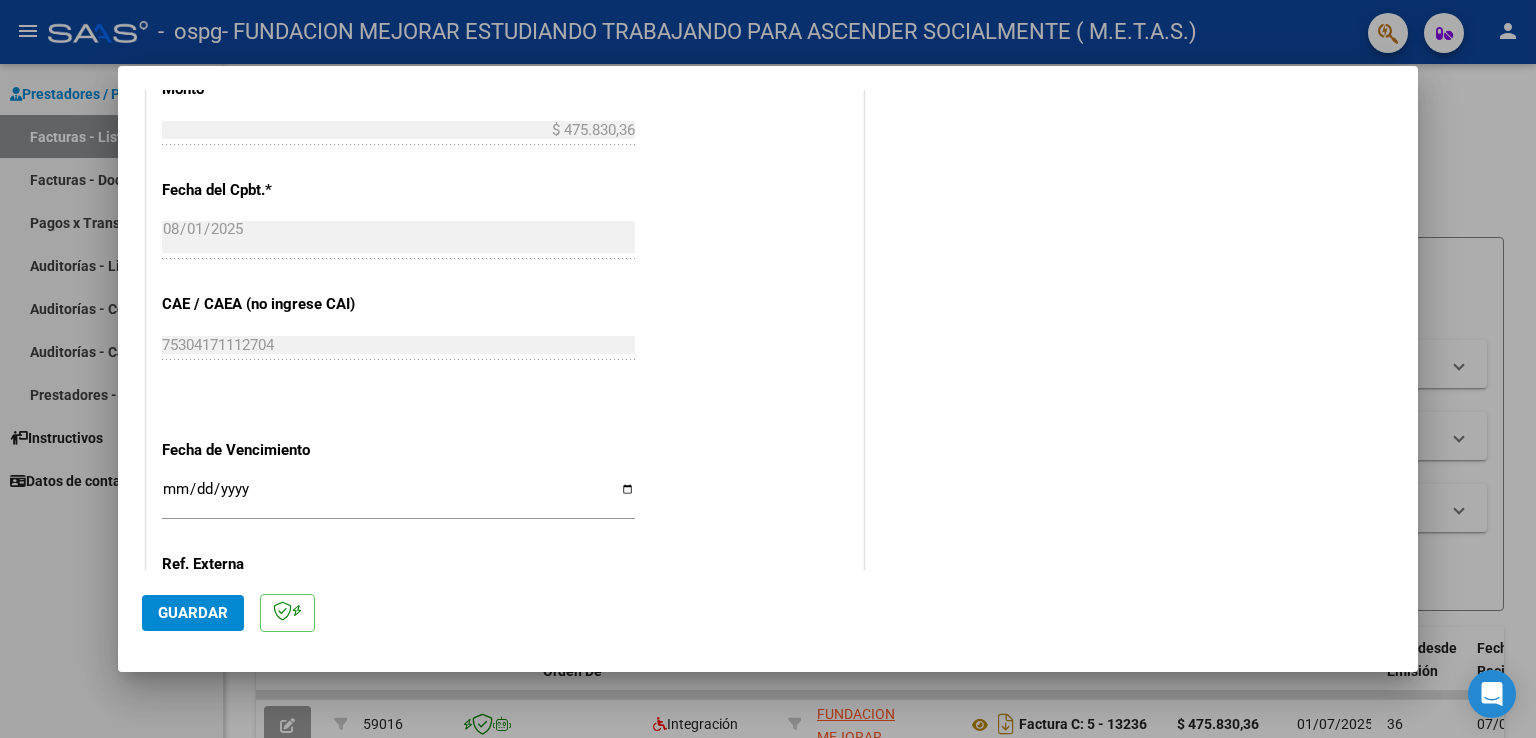 scroll, scrollTop: 1100, scrollLeft: 0, axis: vertical 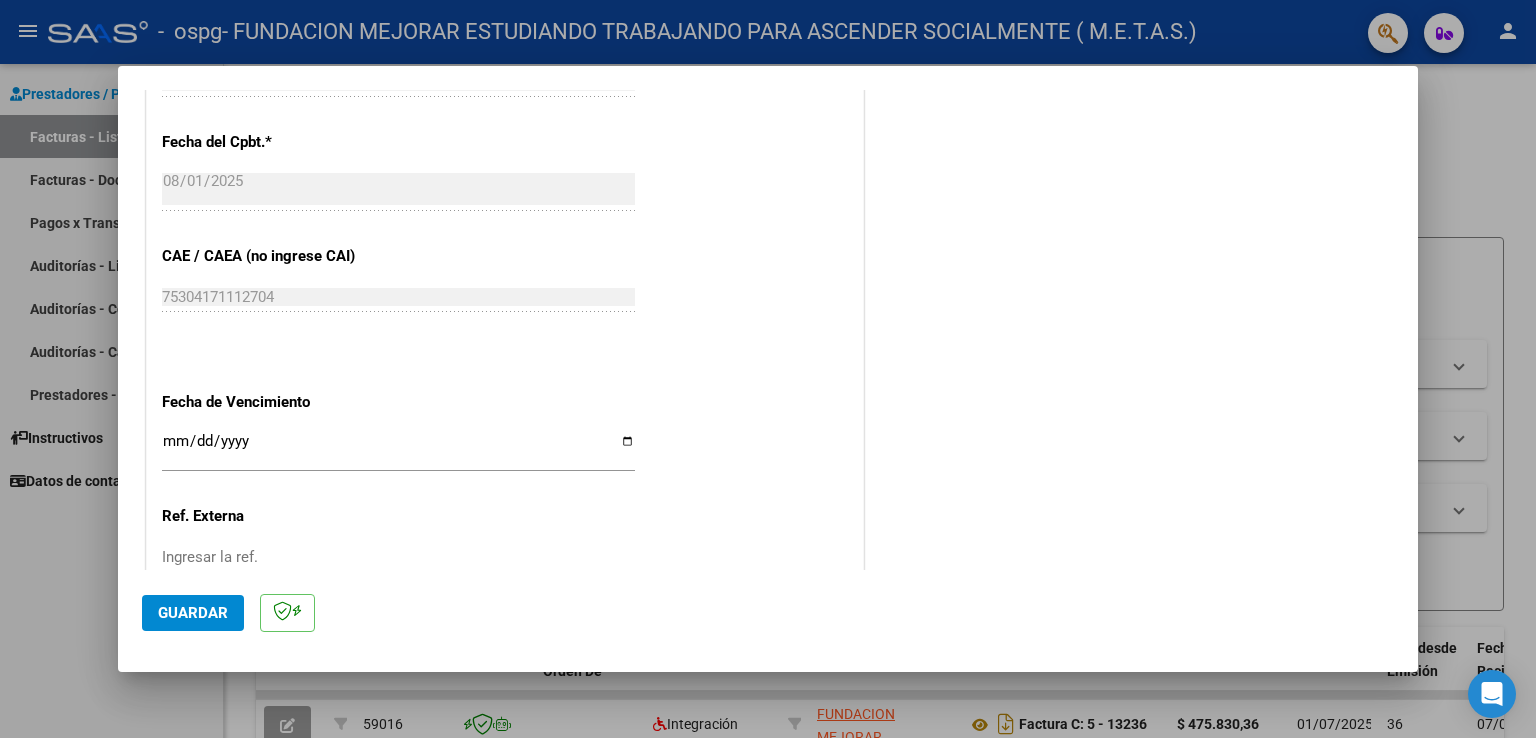 type on "202507" 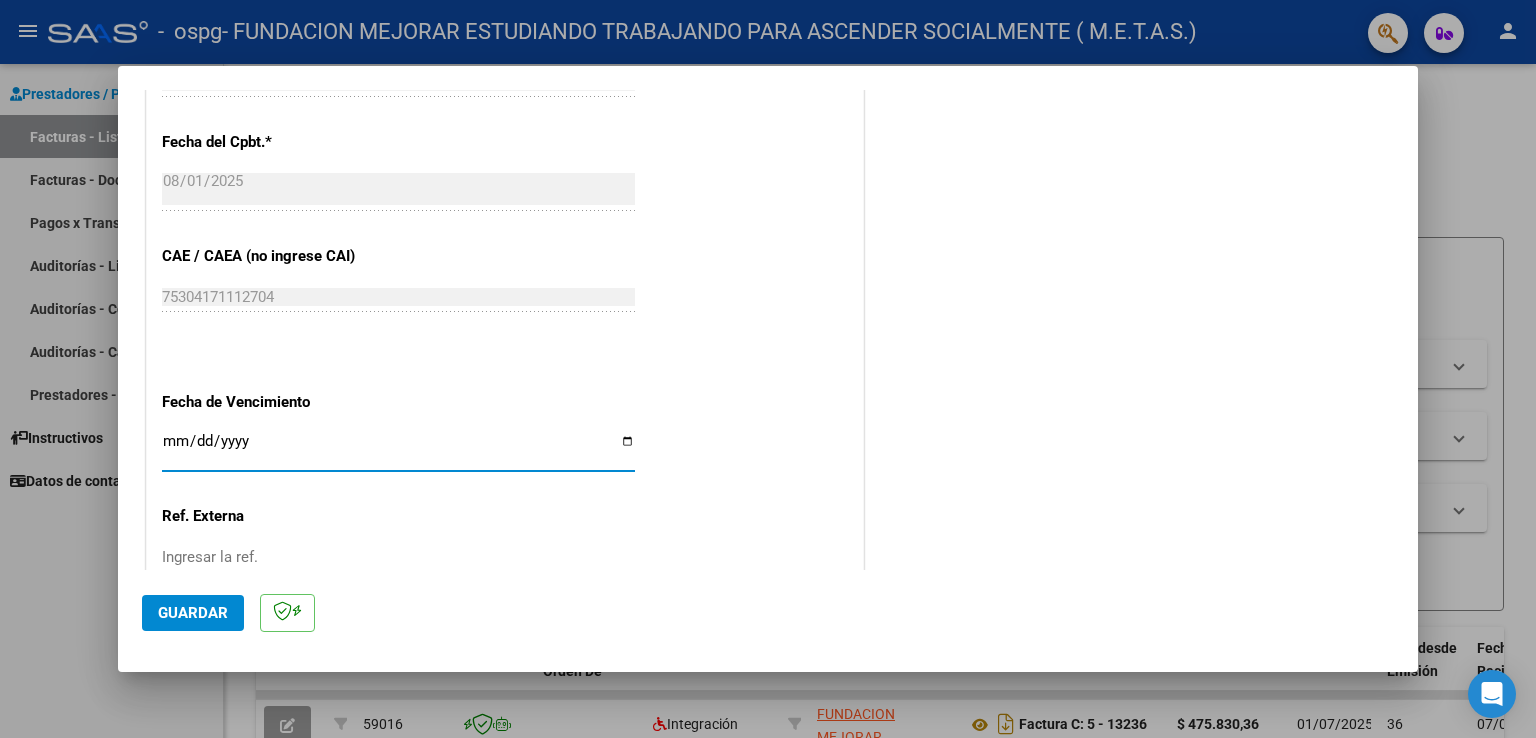 type on "2025-08-11" 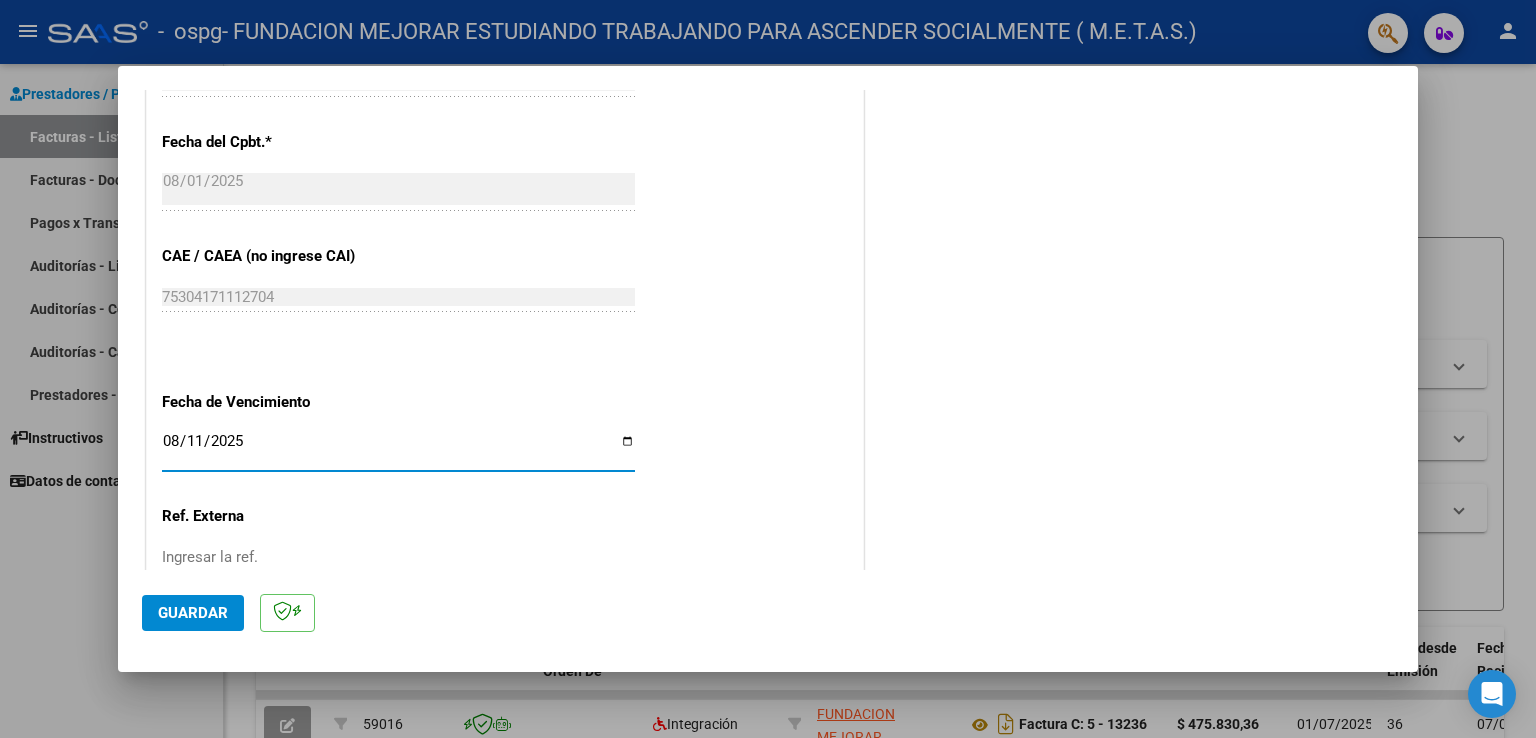 click on "Guardar" 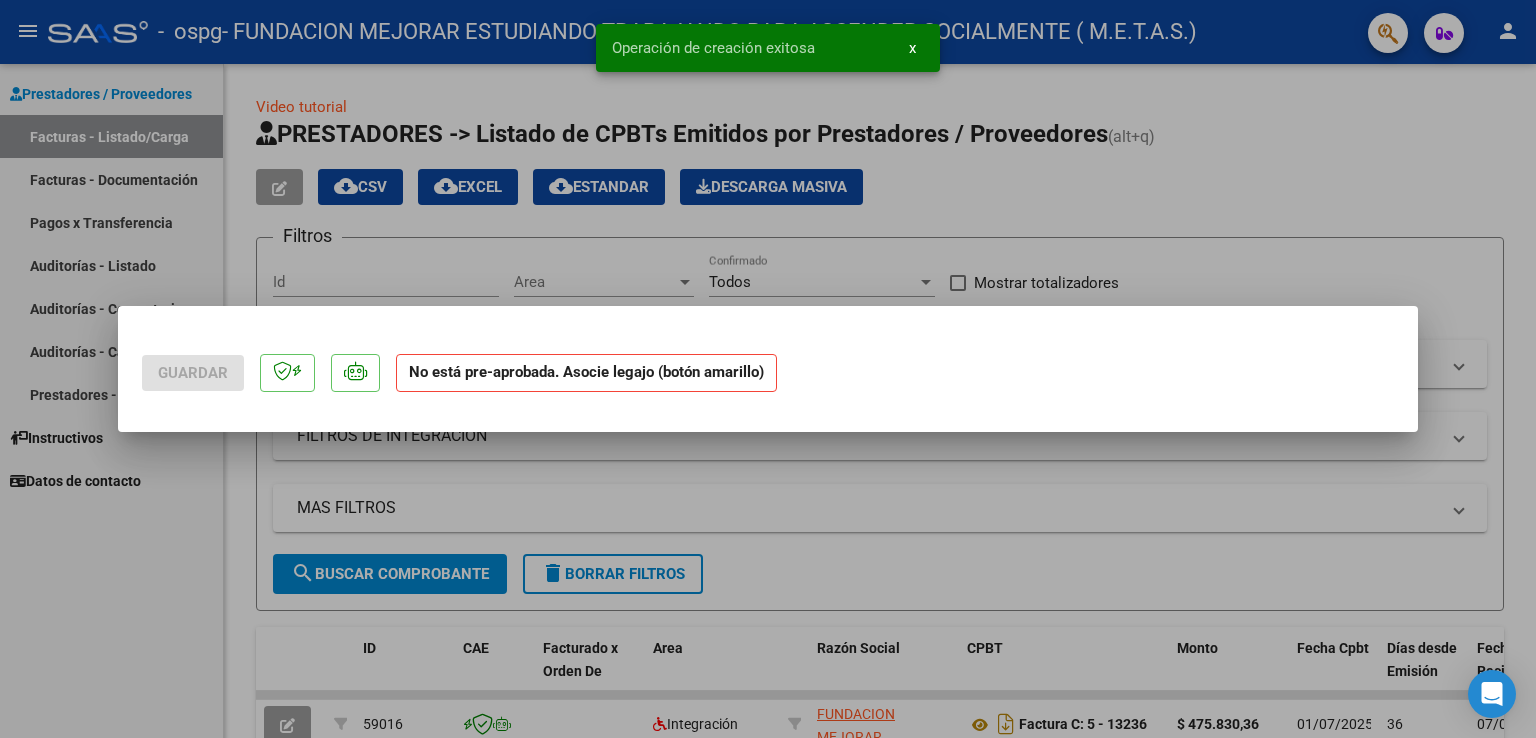scroll, scrollTop: 0, scrollLeft: 0, axis: both 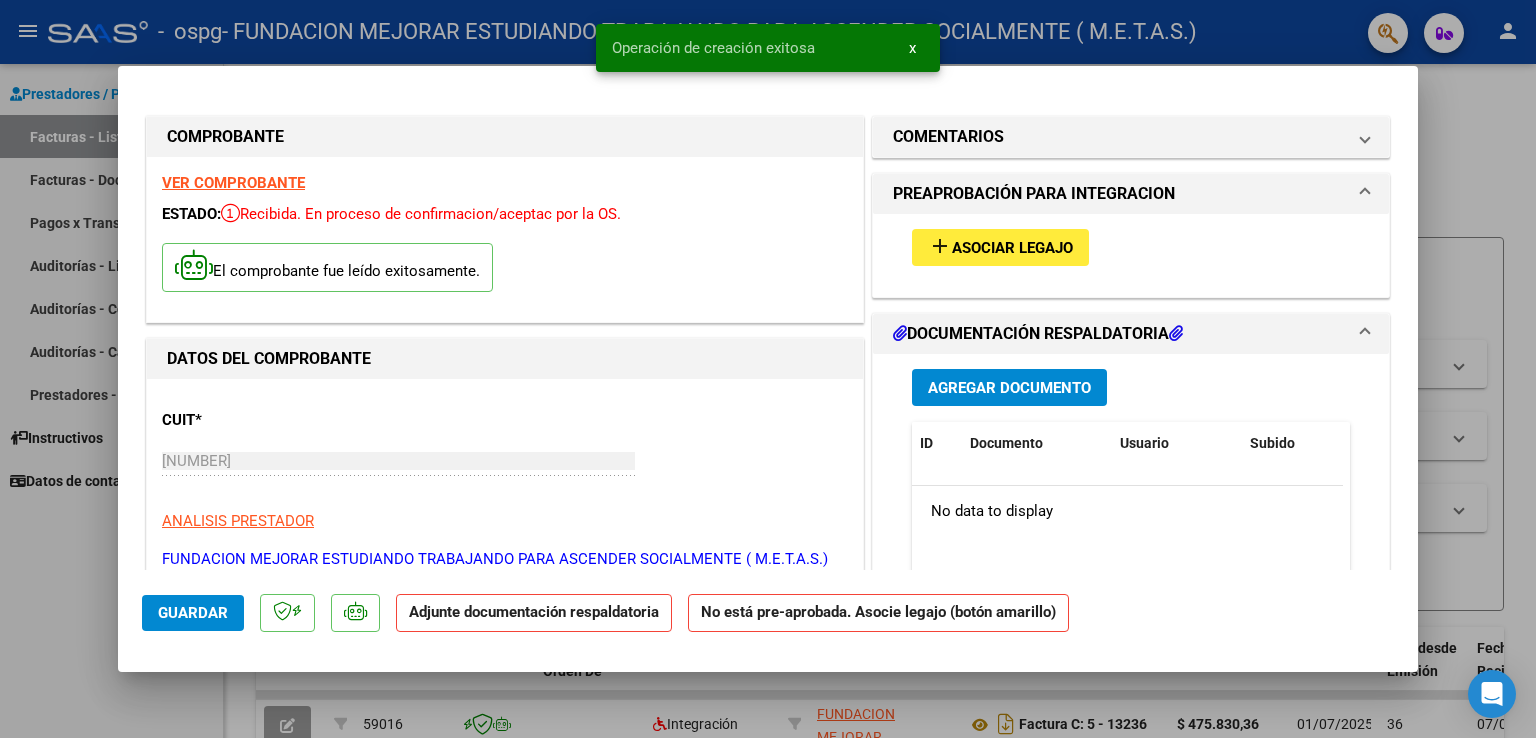 click on "VER COMPROBANTE" at bounding box center [233, 183] 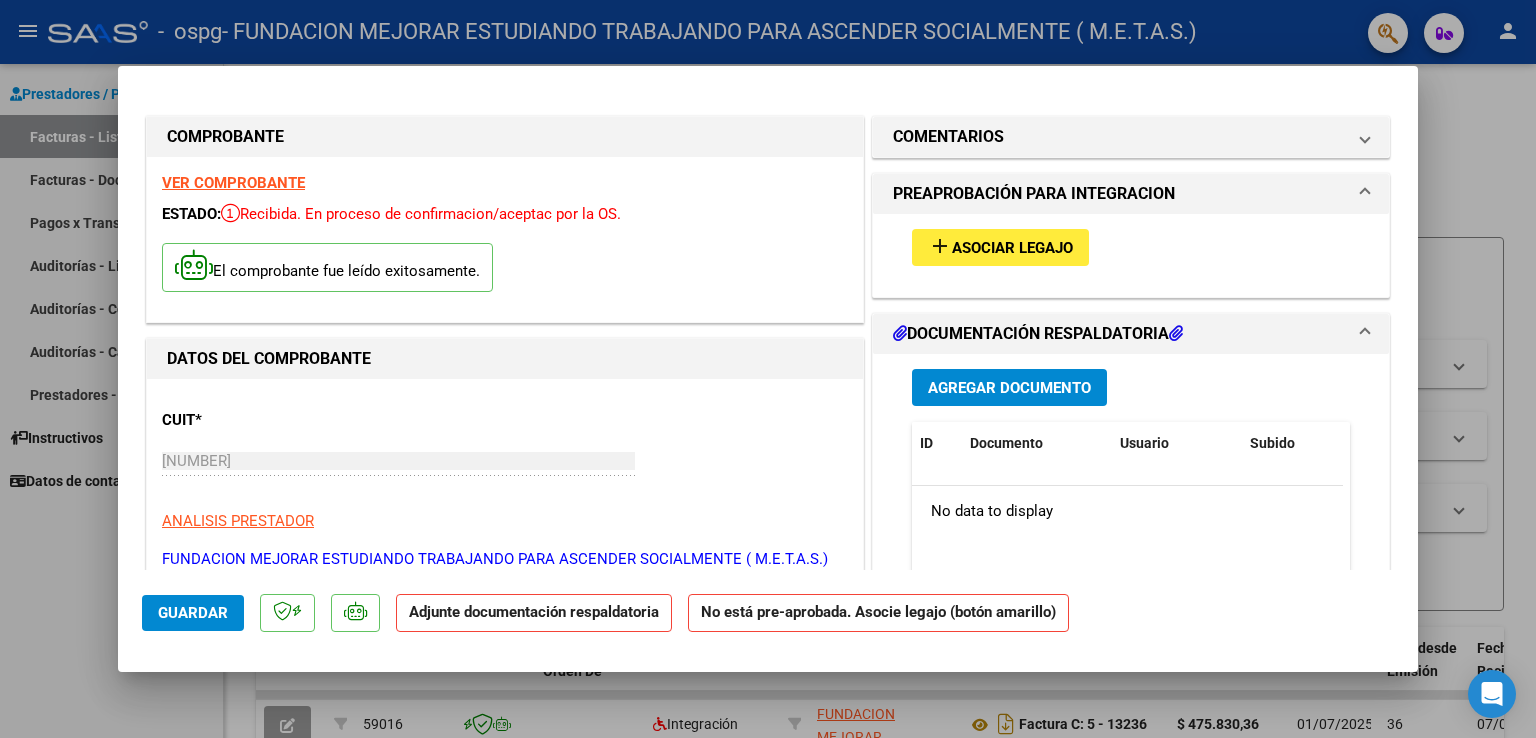 click on "Asociar Legajo" at bounding box center (1012, 248) 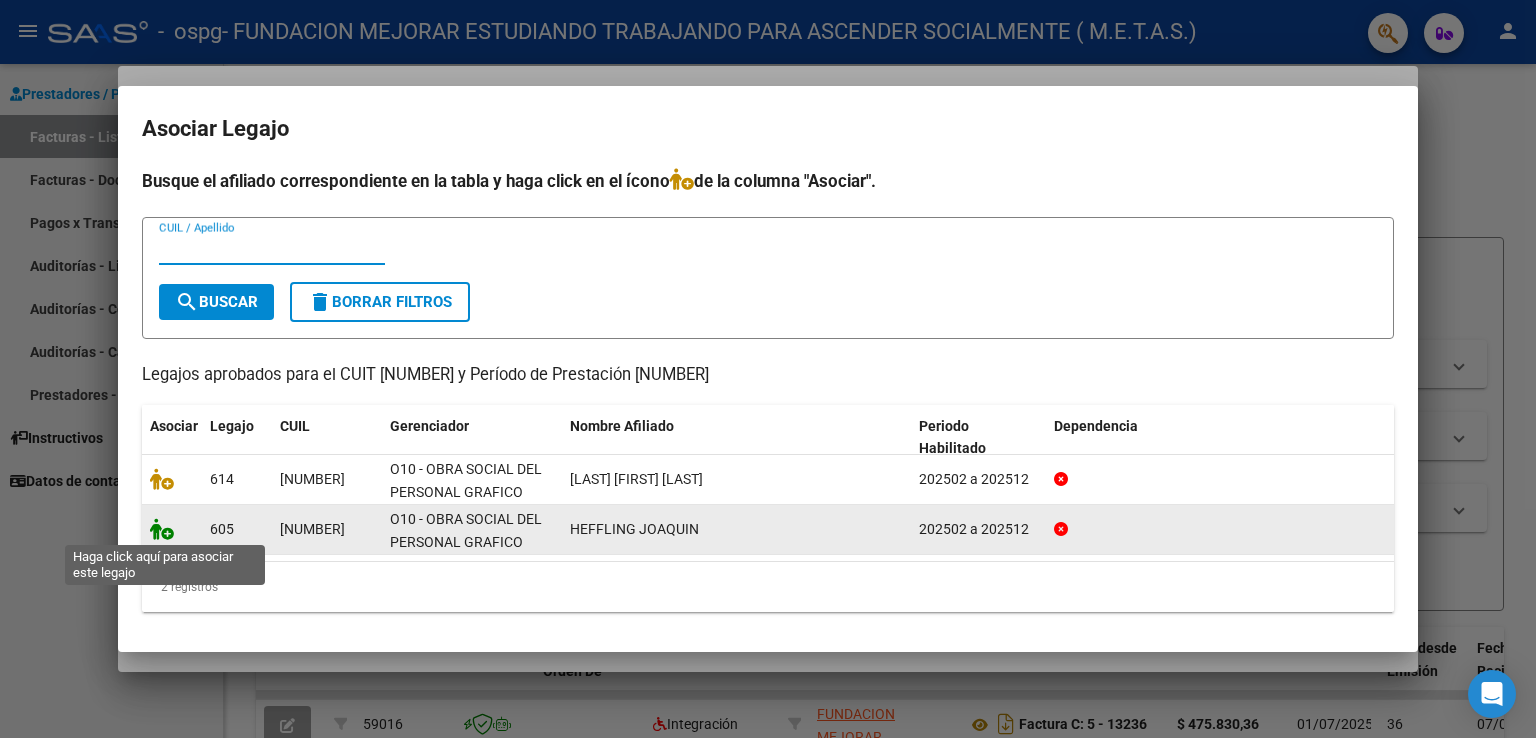 click 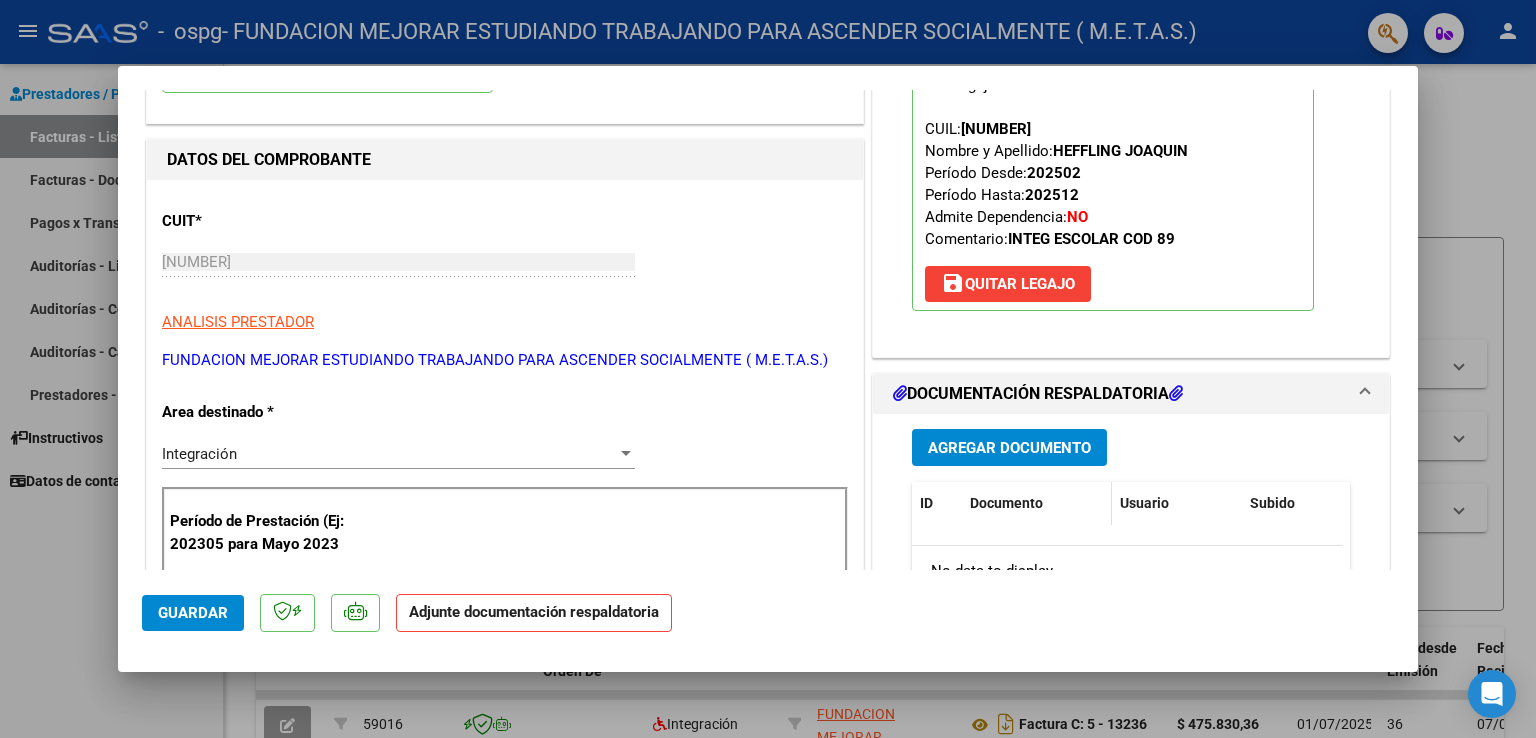 scroll, scrollTop: 200, scrollLeft: 0, axis: vertical 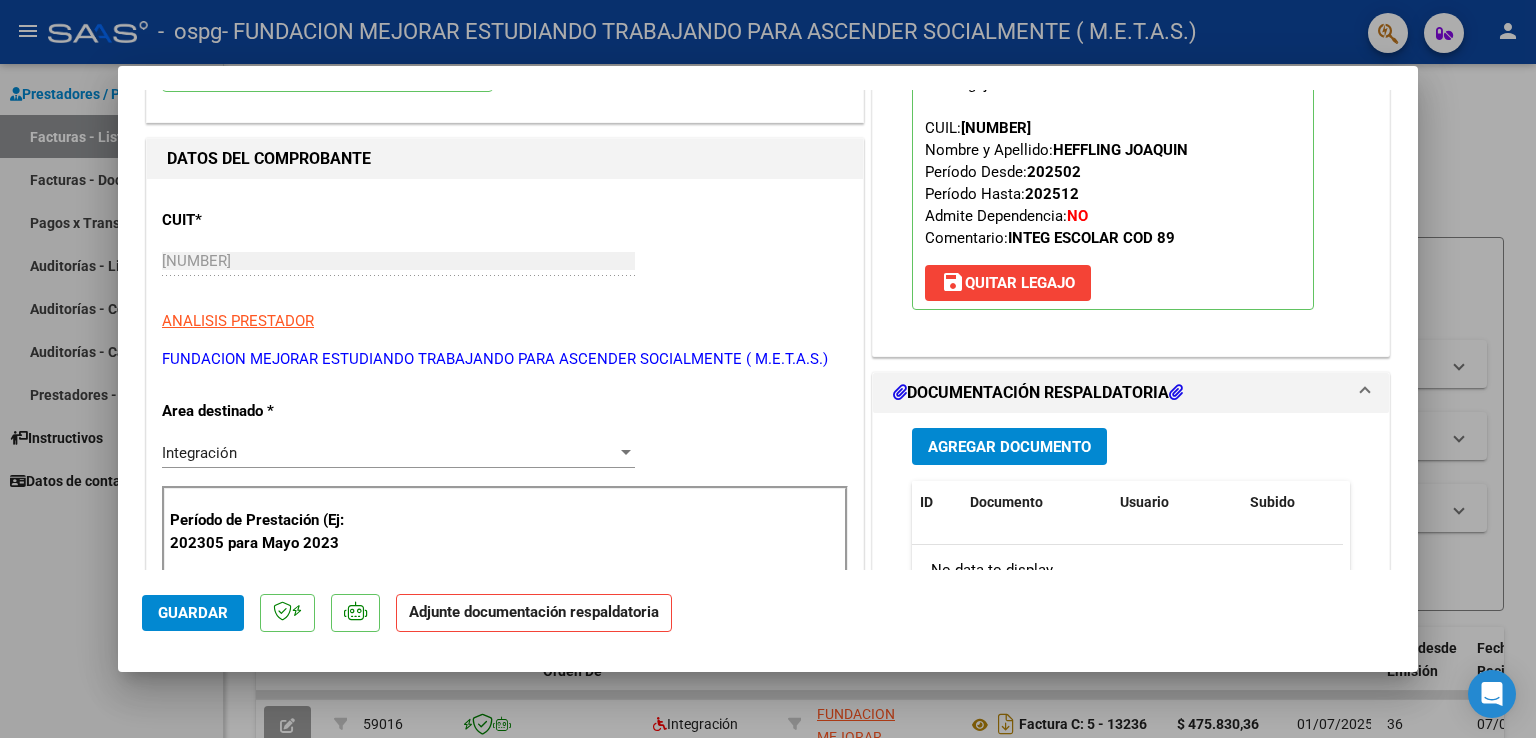 click on "Agregar Documento" at bounding box center [1009, 447] 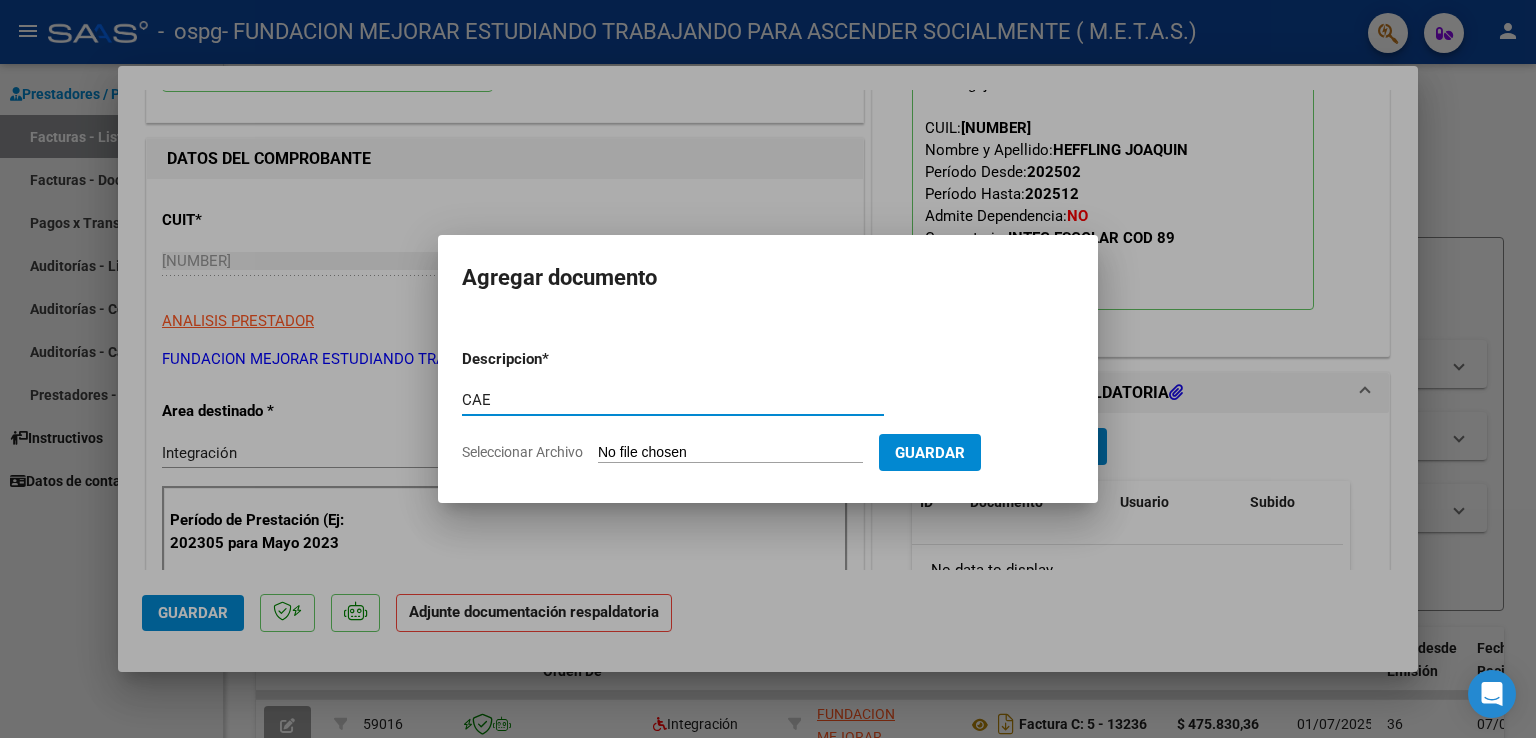 type on "CAE" 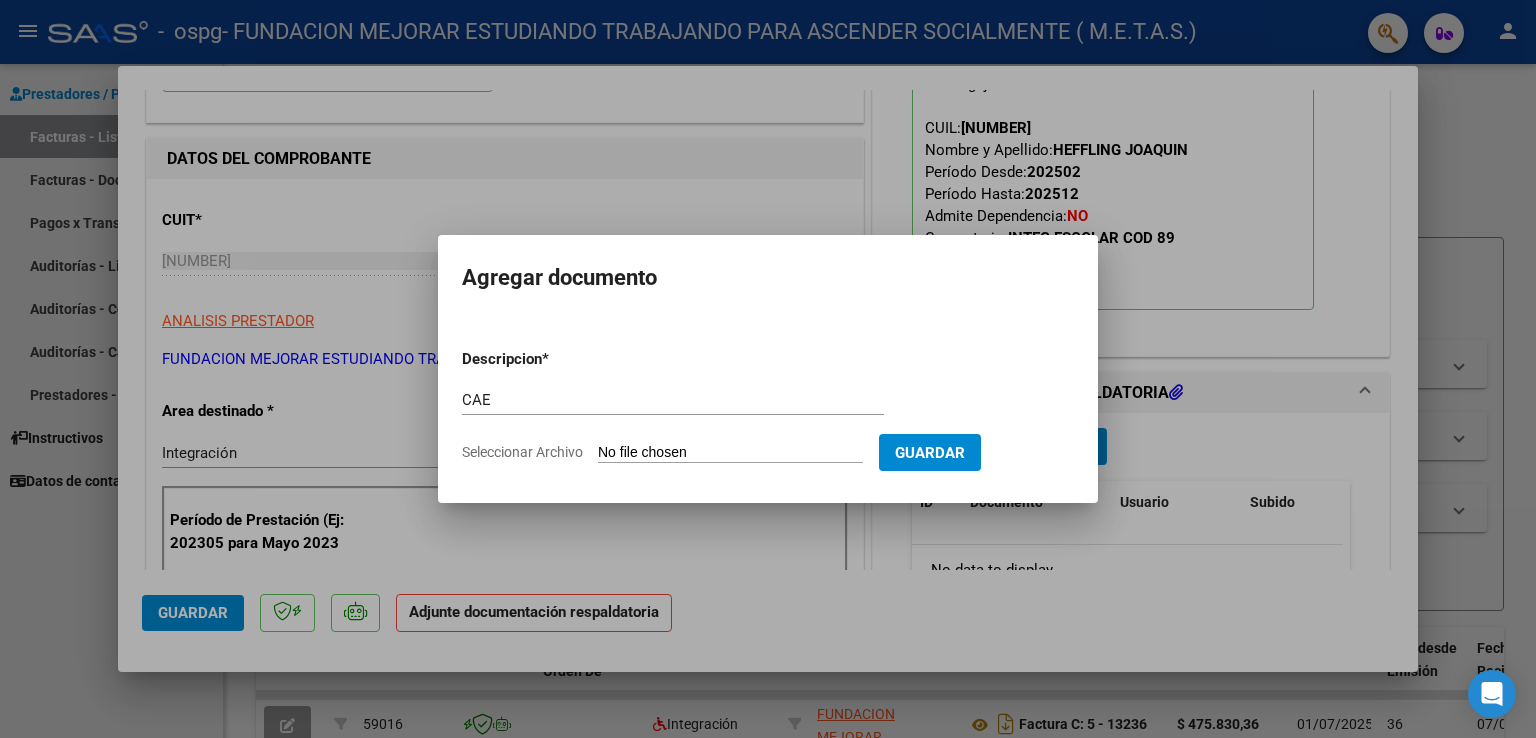 click on "Seleccionar Archivo" at bounding box center [730, 453] 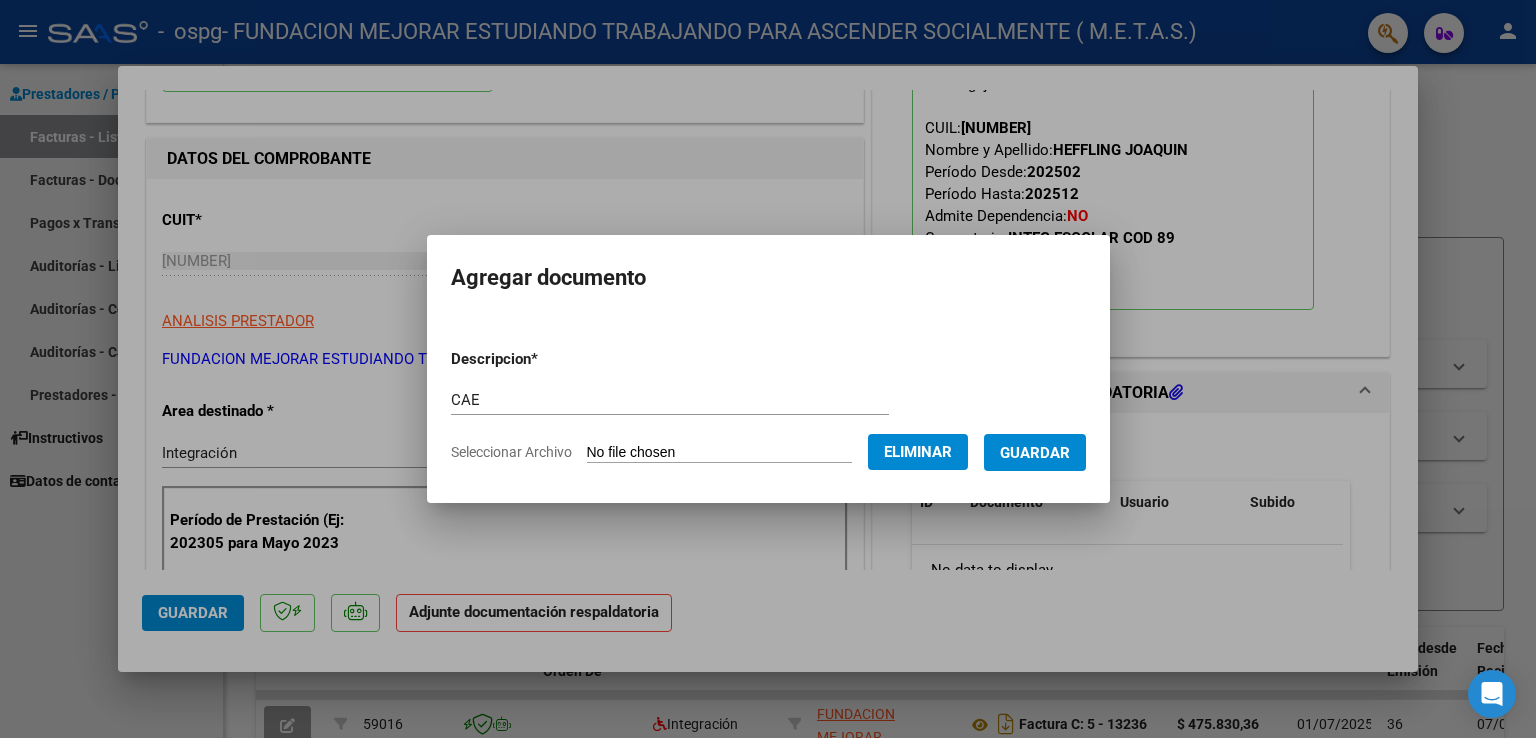 click on "Guardar" at bounding box center (1035, 452) 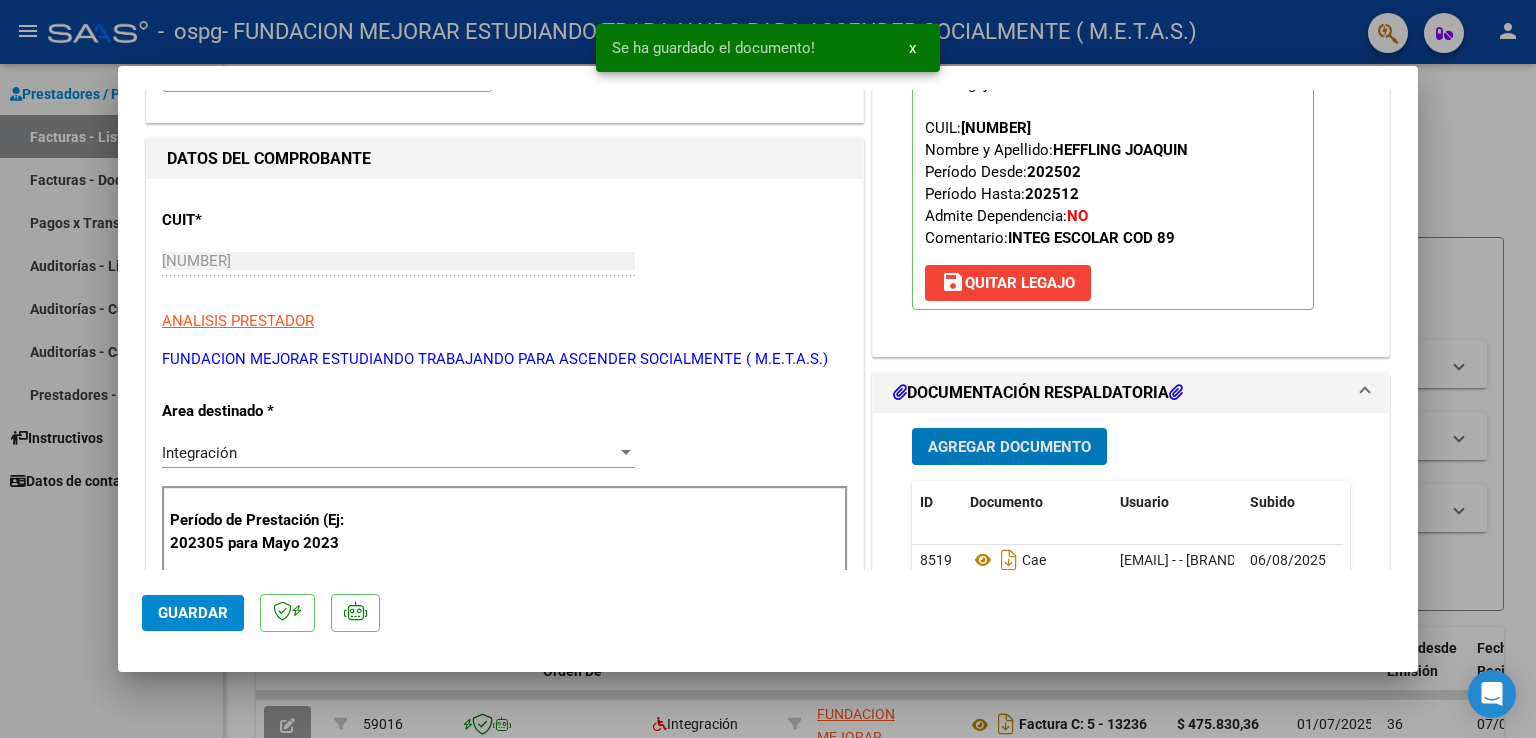 click on "Agregar Documento" at bounding box center (1009, 446) 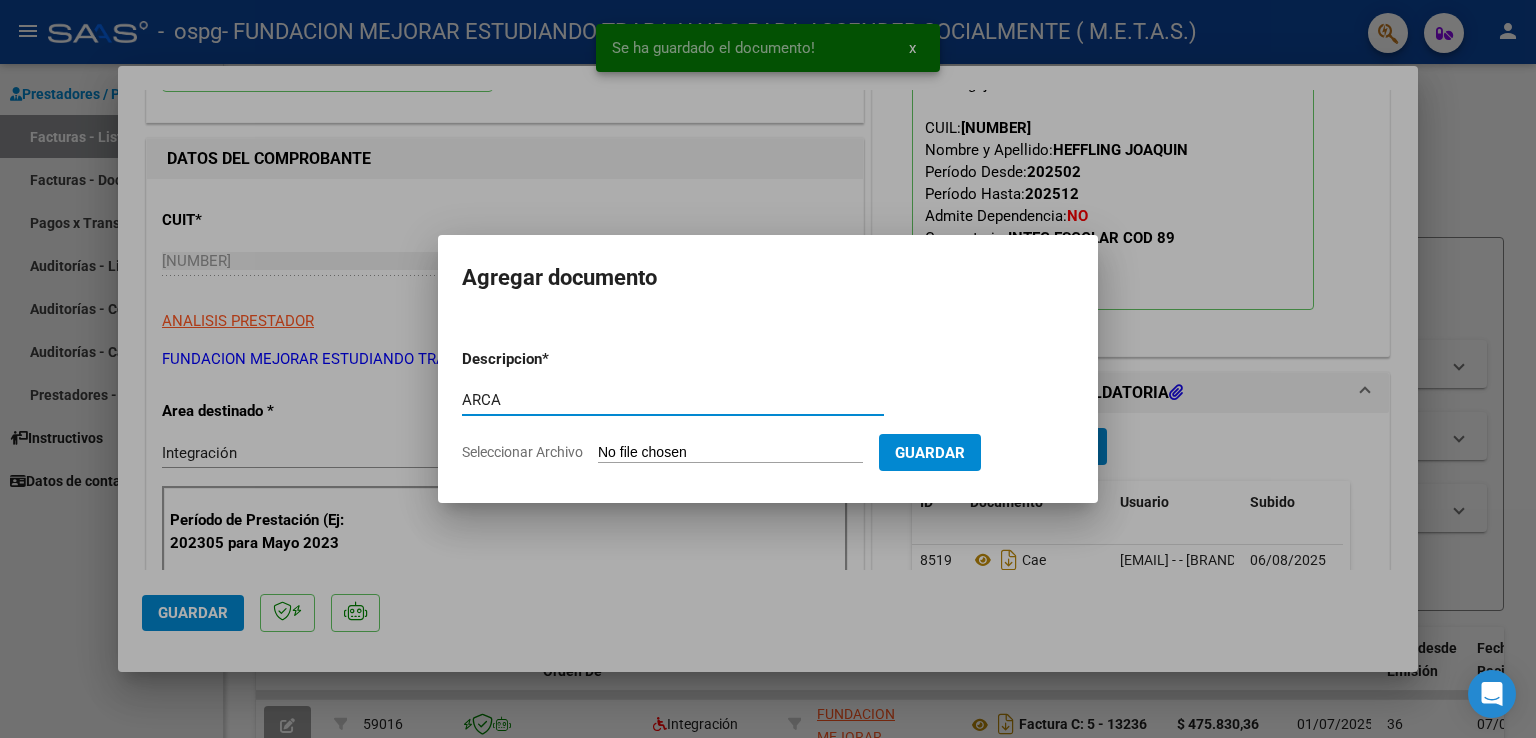type on "ARCA" 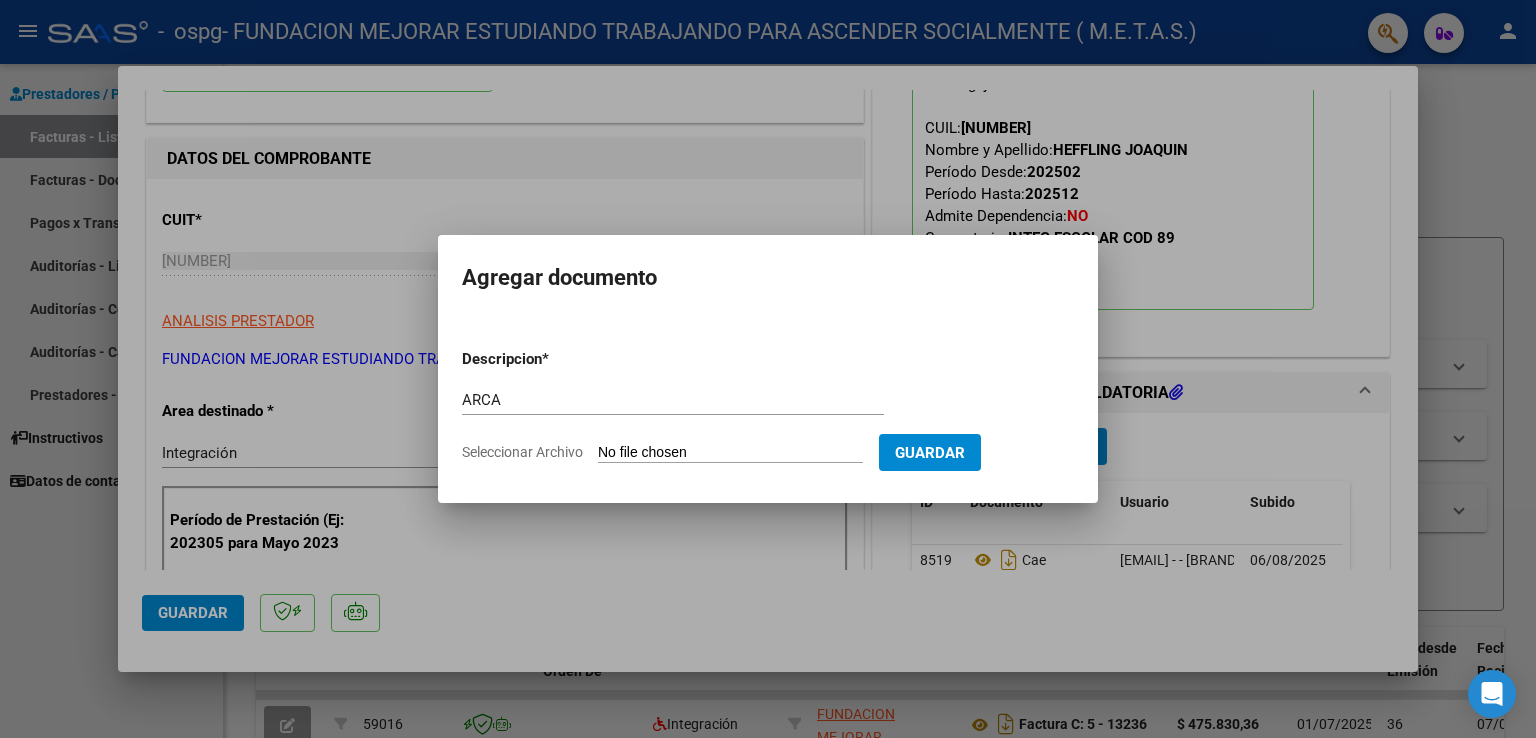 type on "C:\fakepath\AFIP ARCA.pdf" 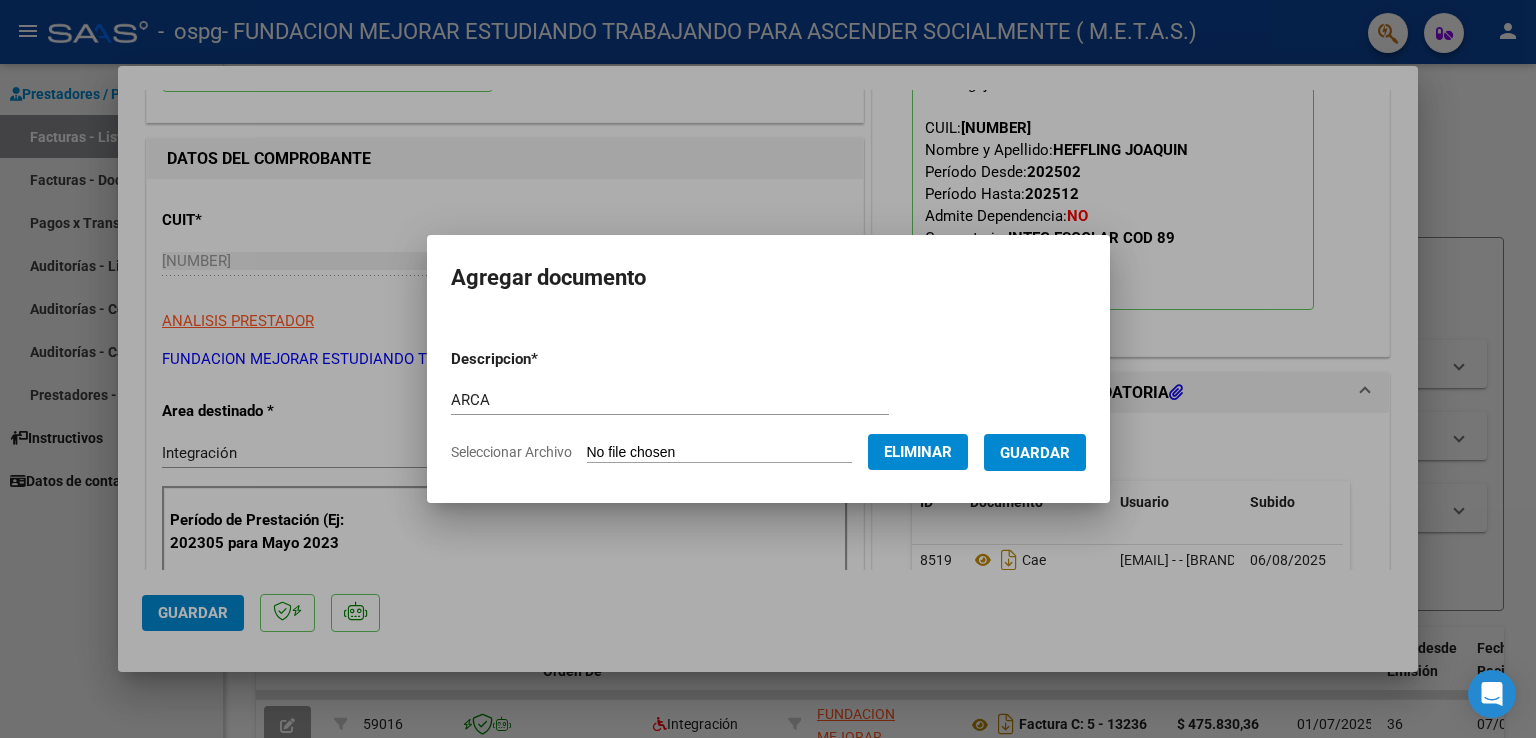 click on "Guardar" at bounding box center (1035, 453) 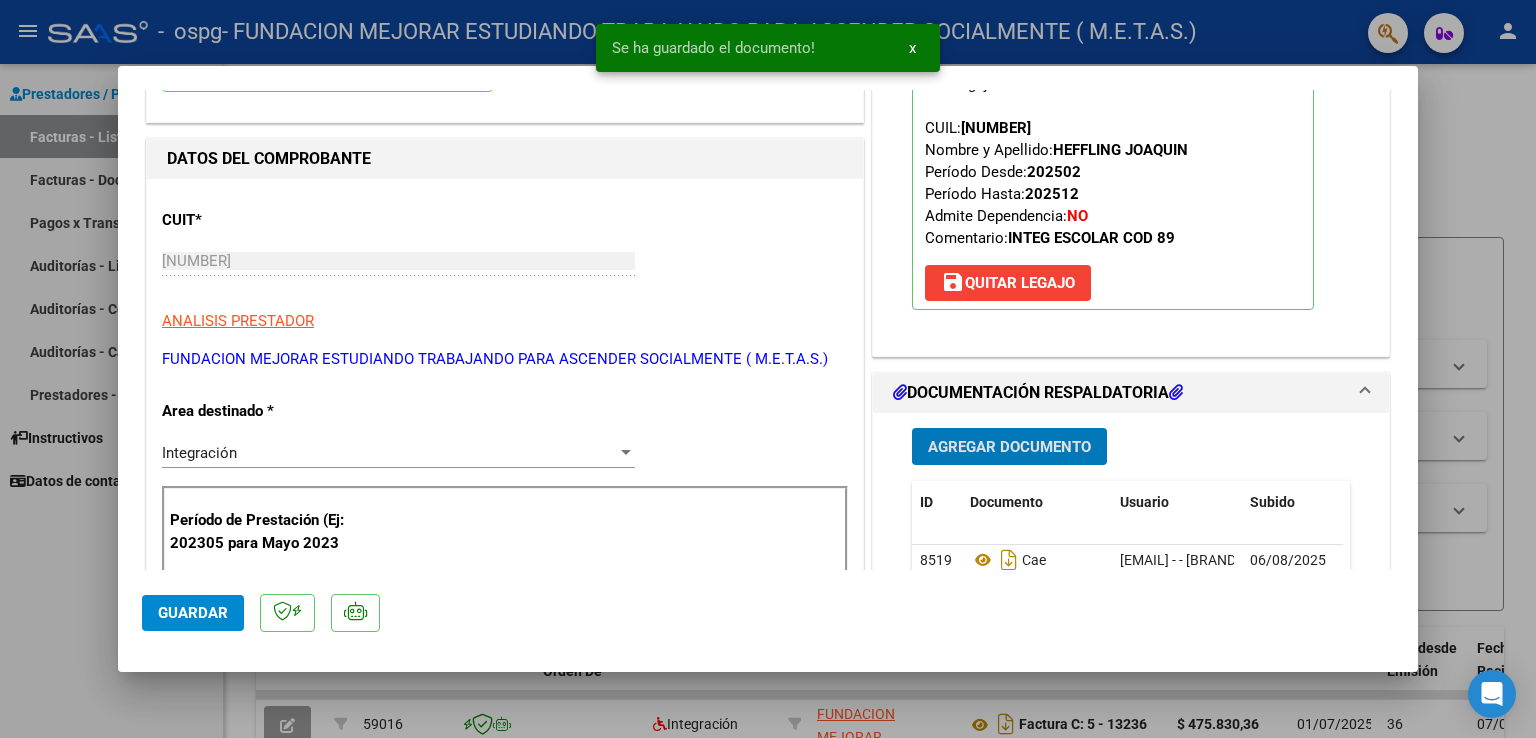 click on "Agregar Documento" at bounding box center [1009, 447] 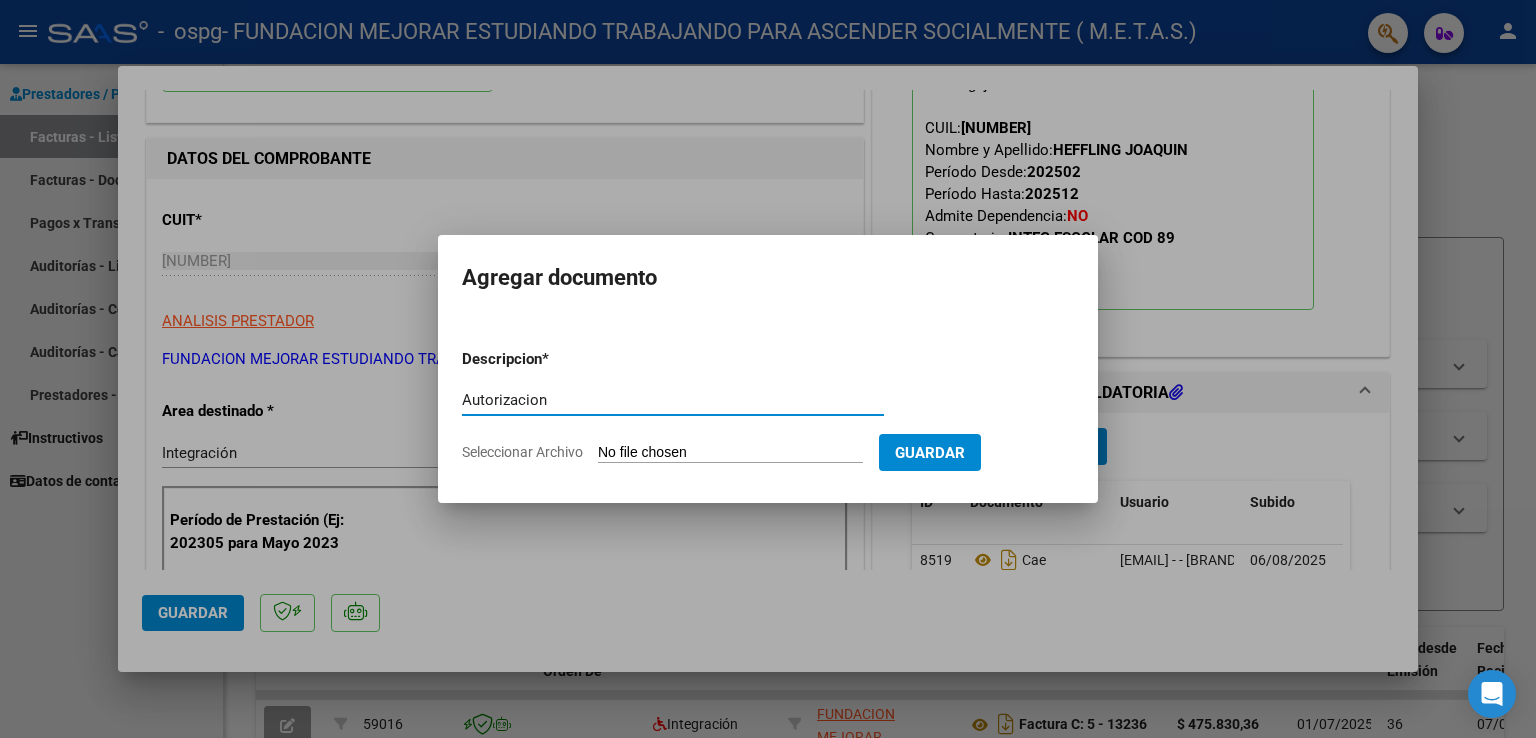 type on "Autorizacion" 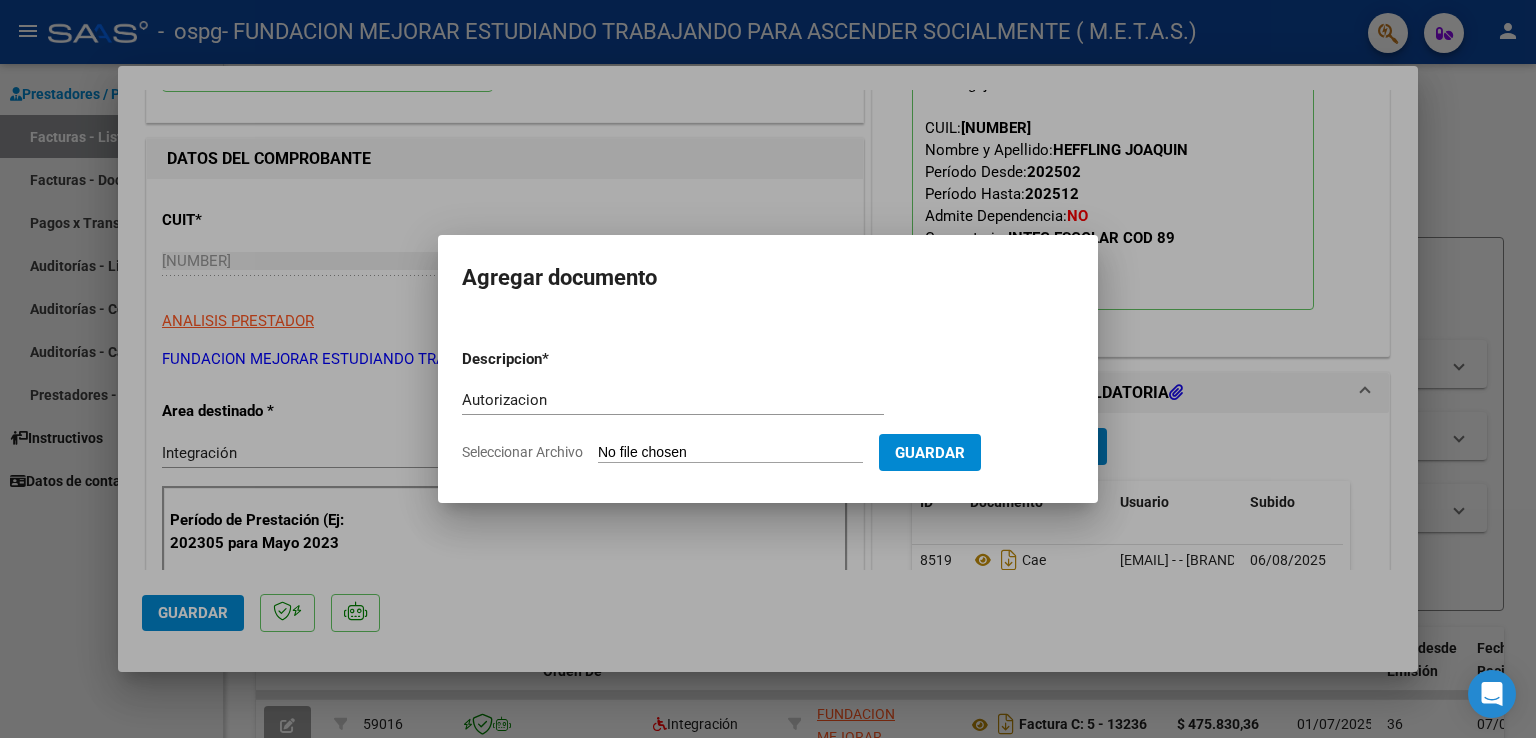 click on "Seleccionar Archivo" at bounding box center (730, 453) 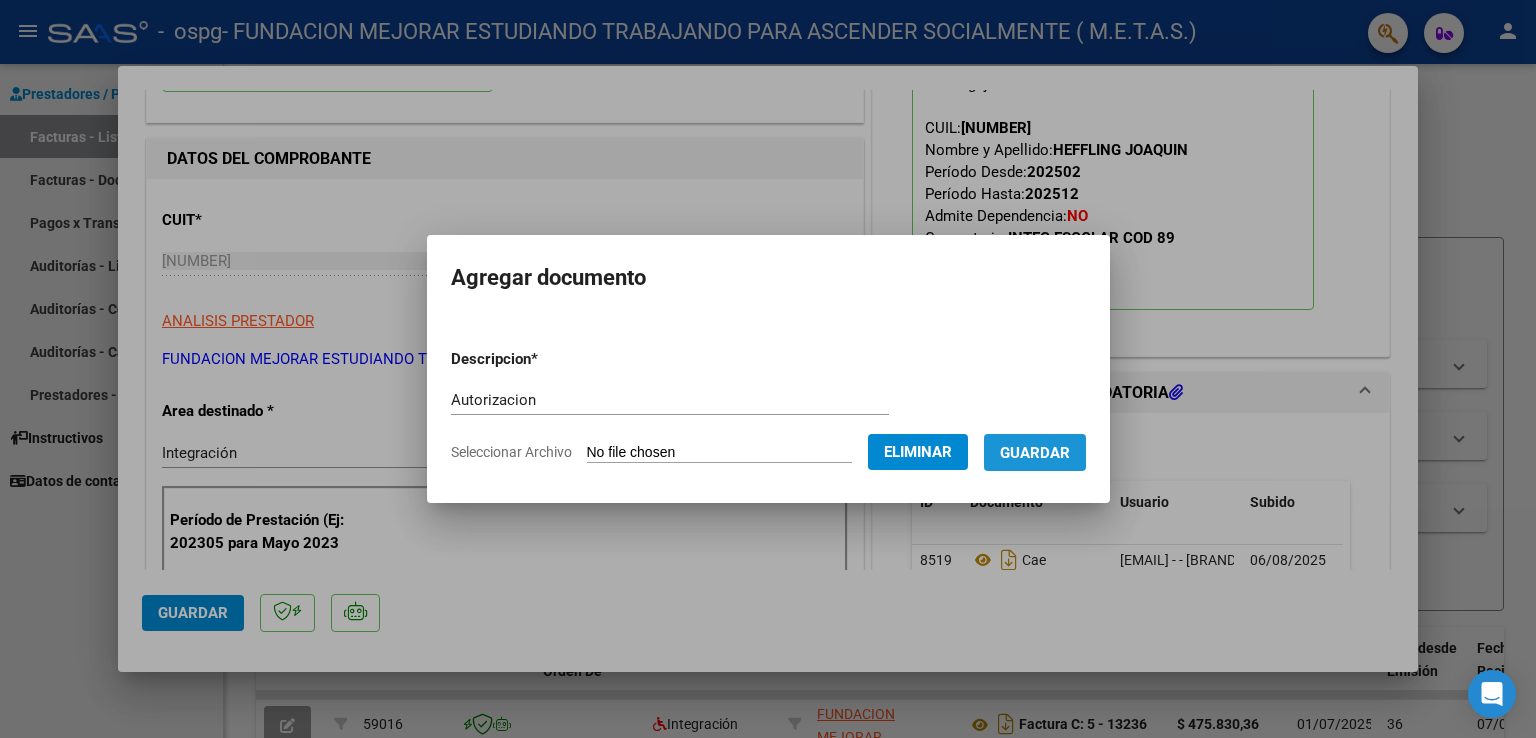 click on "Guardar" at bounding box center [1035, 453] 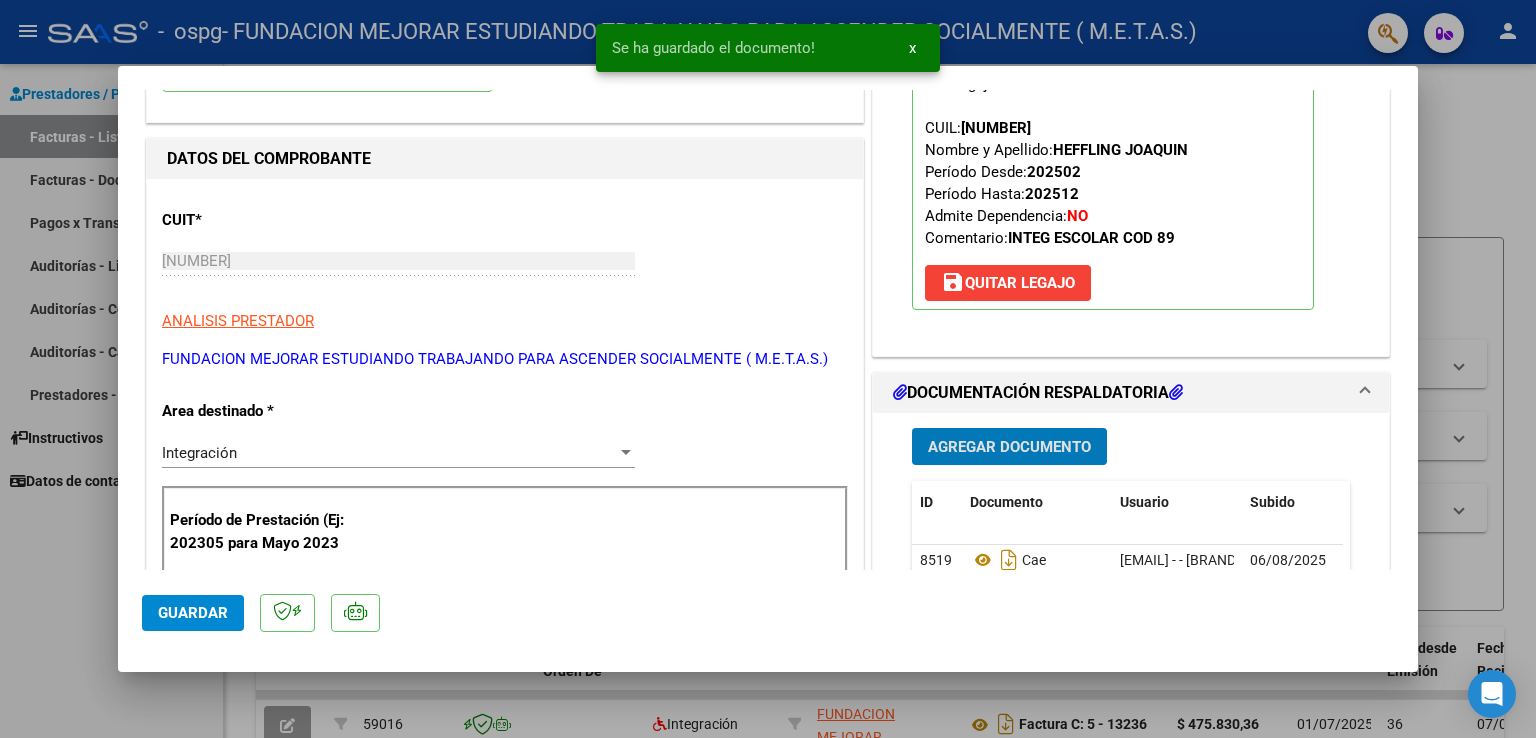 click on "Agregar Documento" at bounding box center [1009, 447] 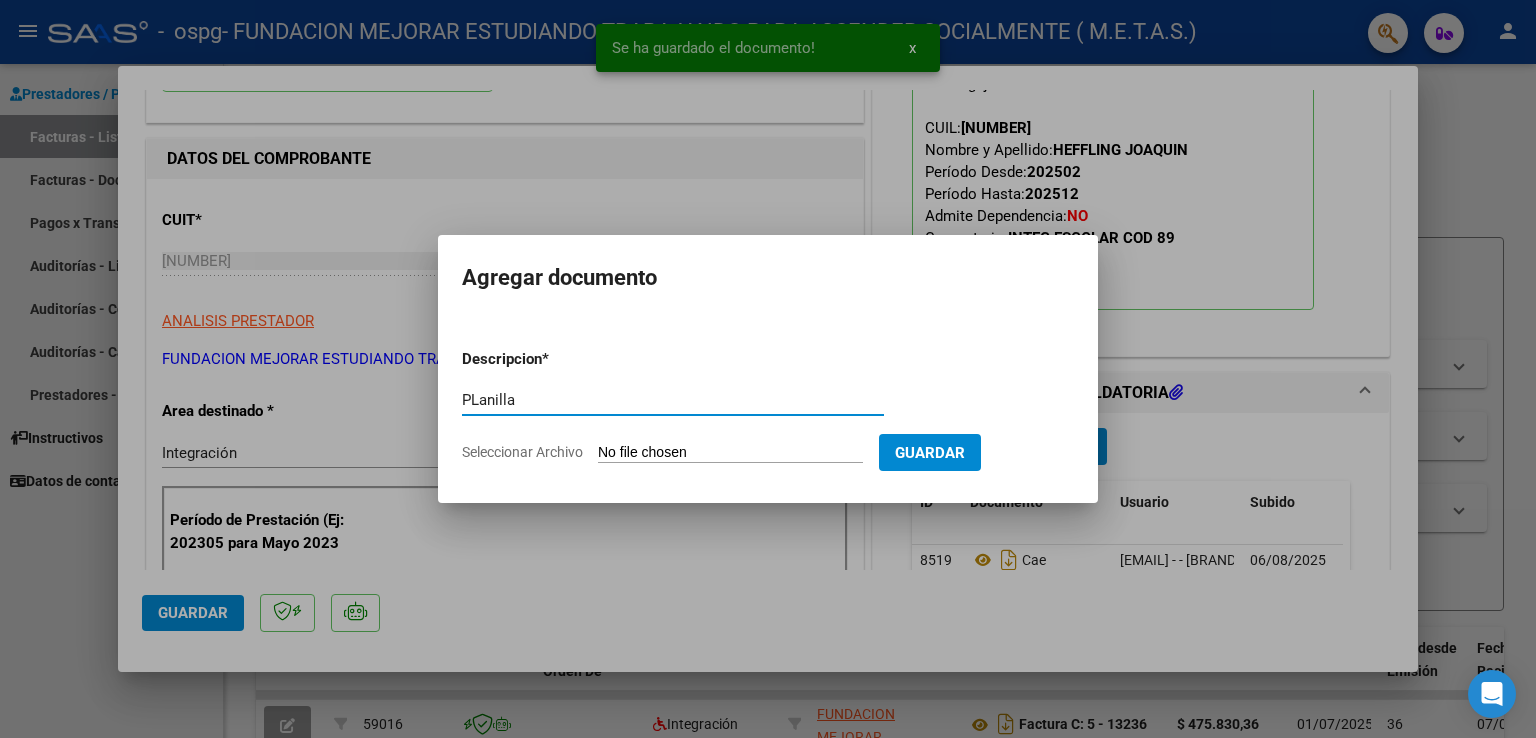 type on "PLanilla" 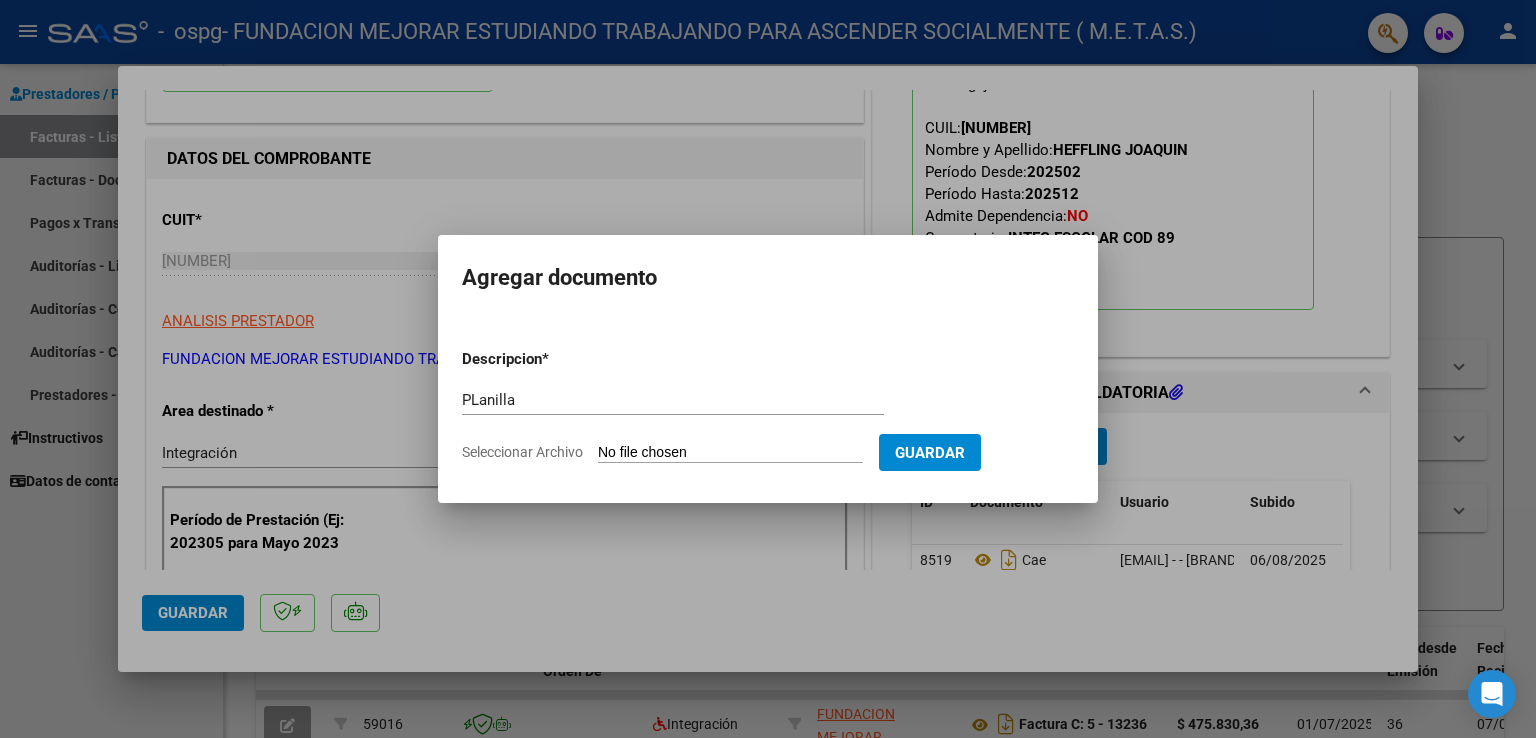 type on "C:\fakepath\[FILENAME]" 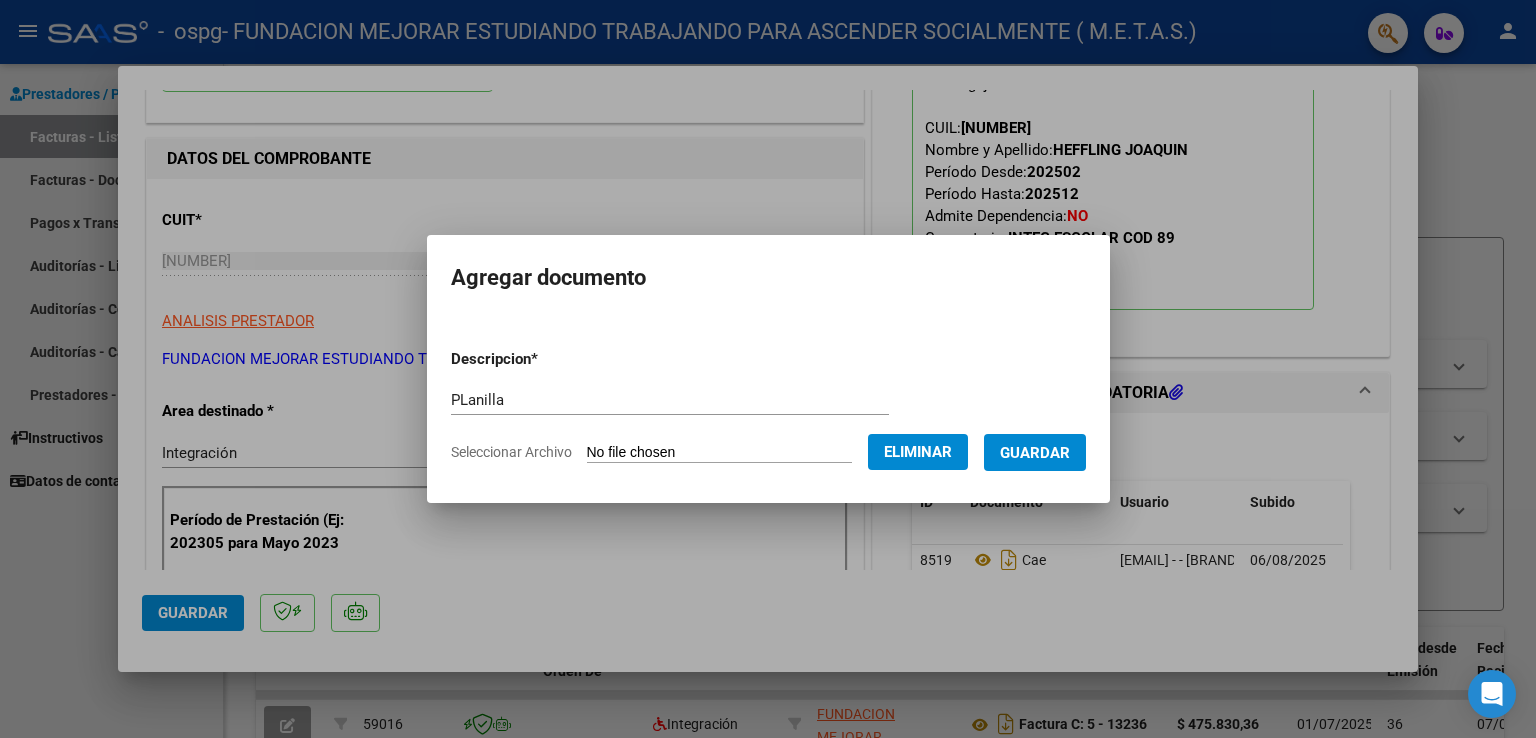 click on "Guardar" at bounding box center (1035, 453) 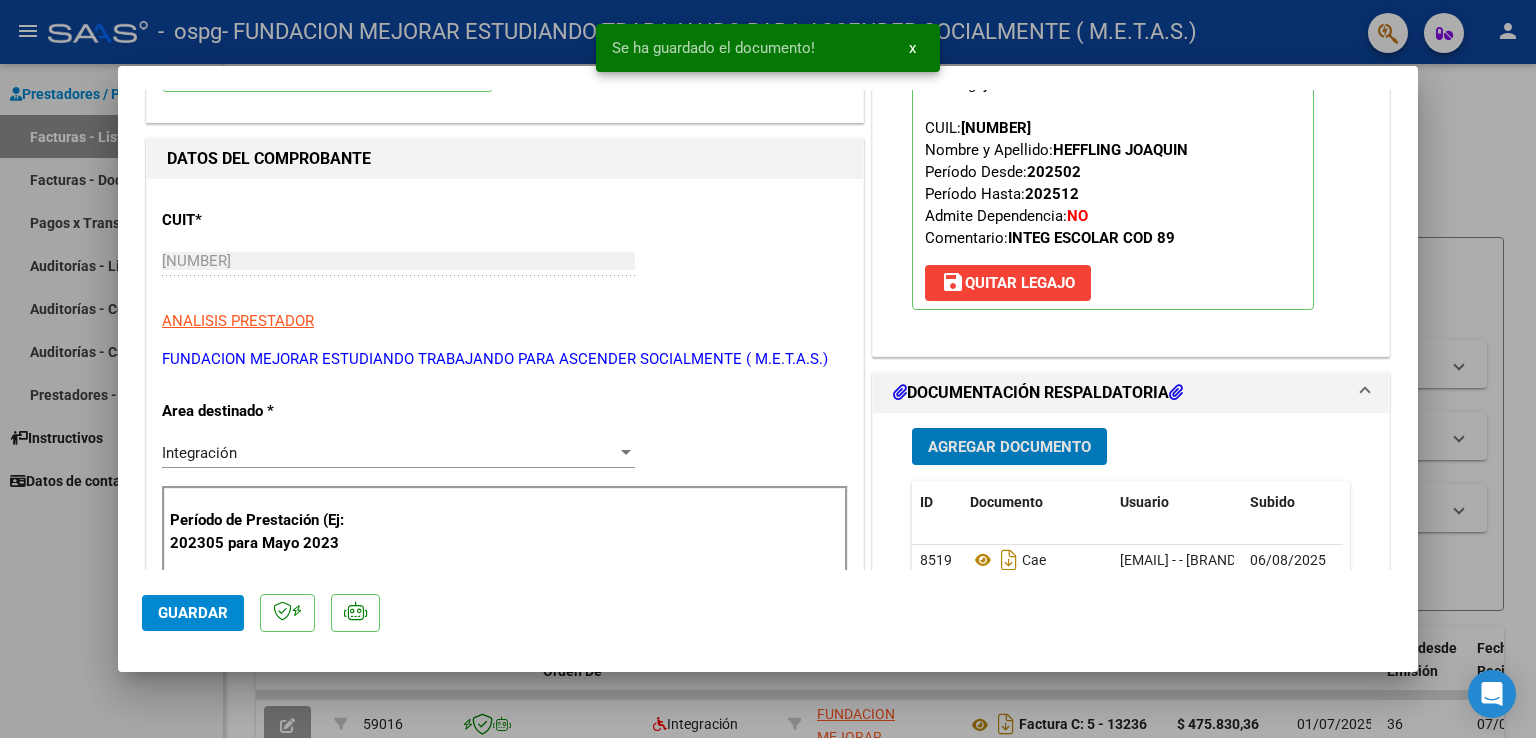 click on "Agregar Documento" at bounding box center [1009, 447] 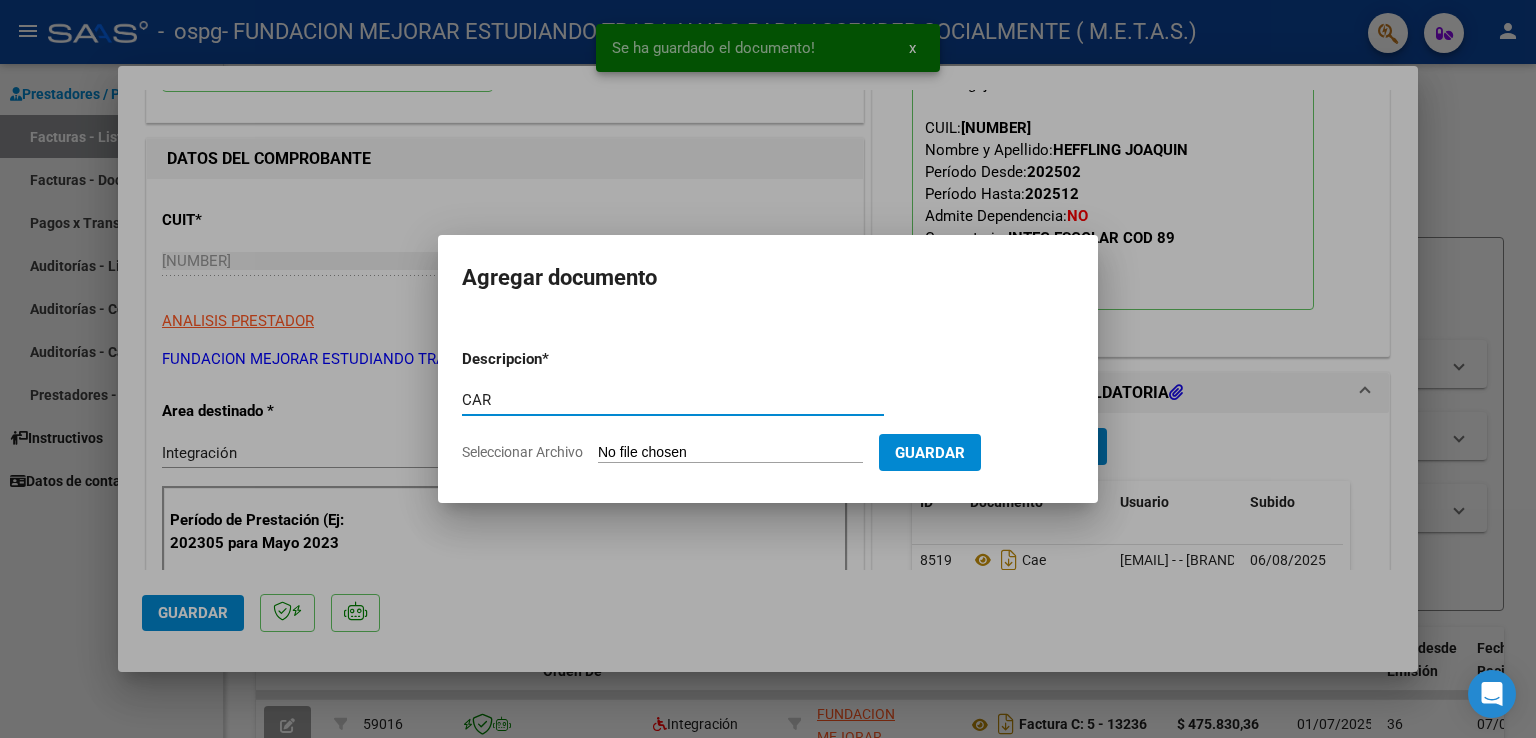 type on "CAR" 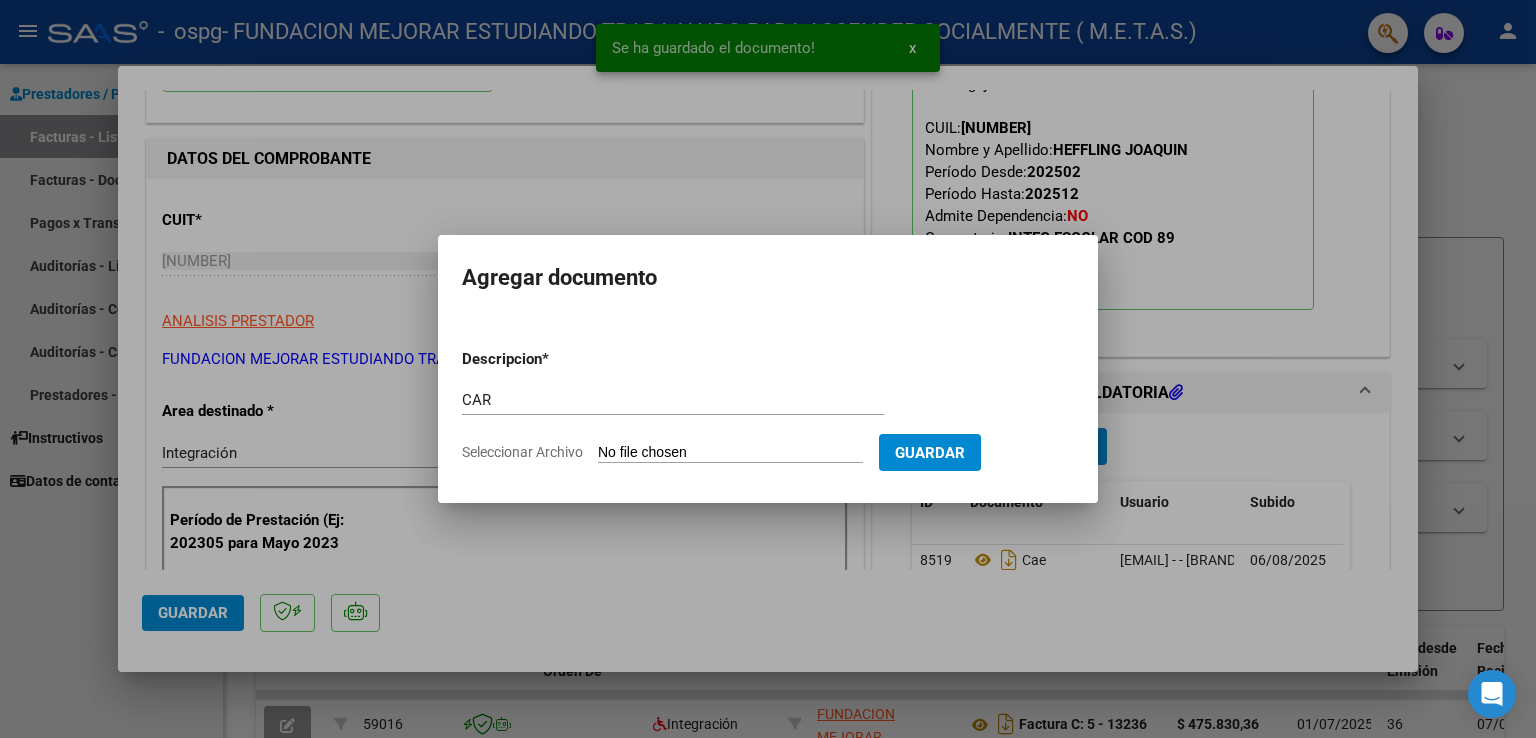 type on "C:\fakepath\[FILENAME]" 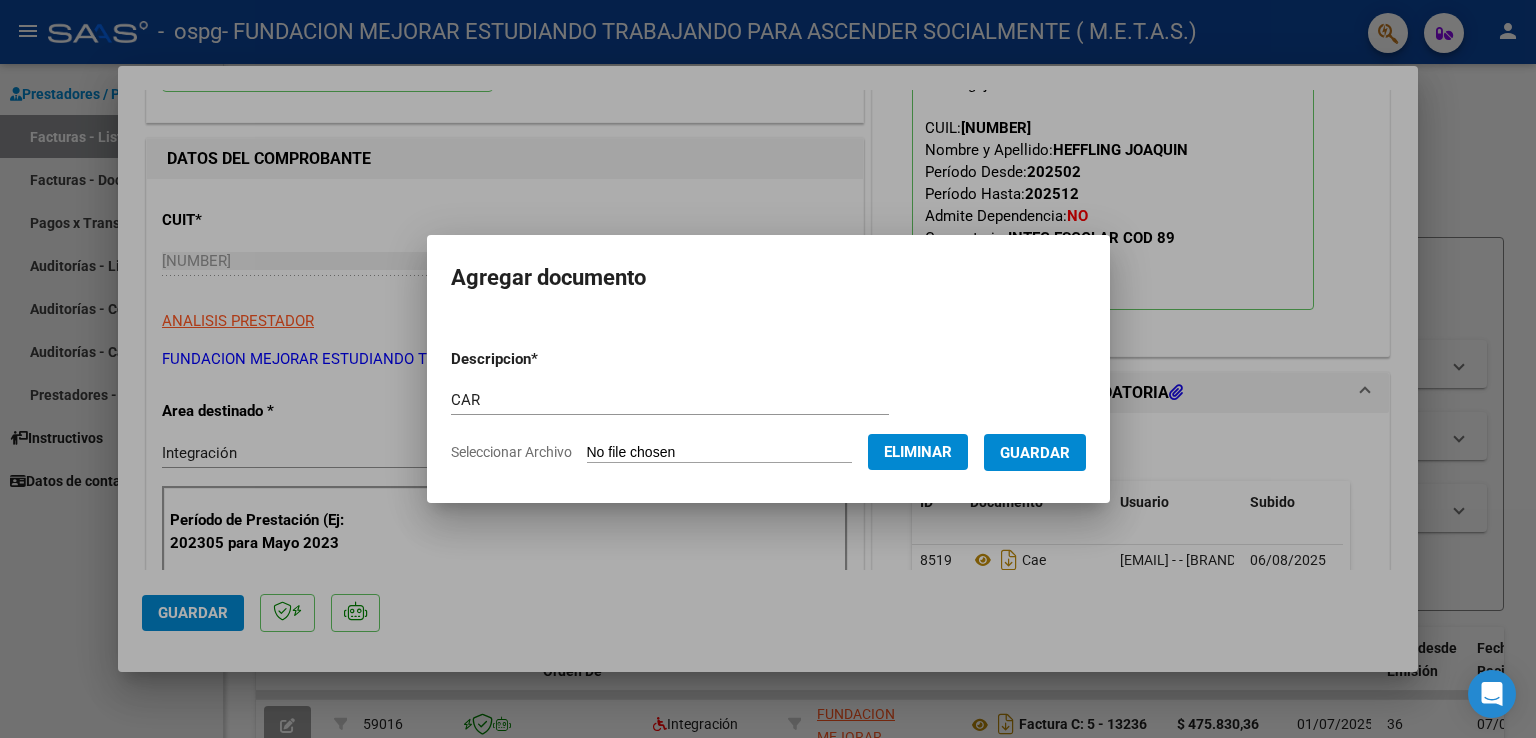 click on "Guardar" at bounding box center [1035, 453] 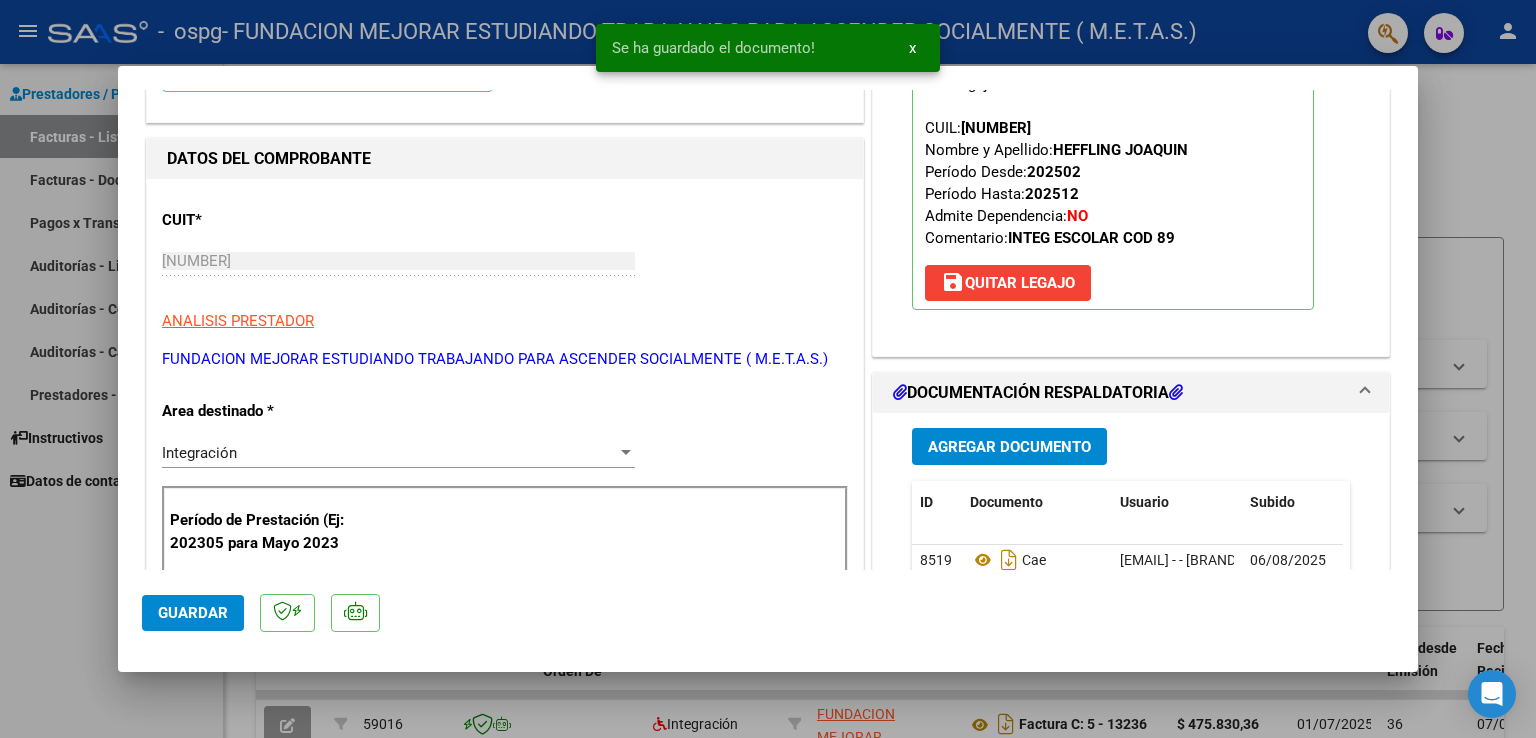 click at bounding box center [768, 369] 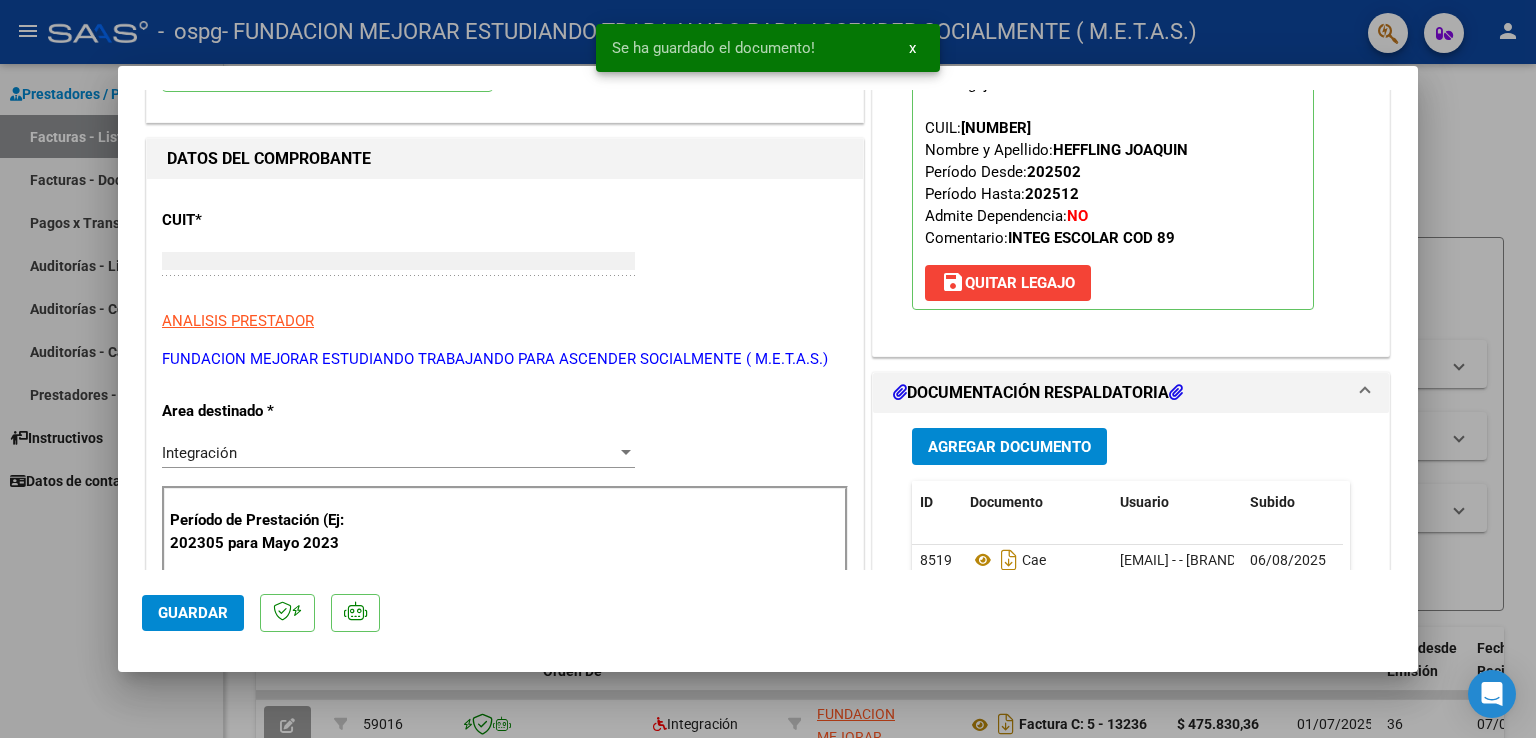 scroll, scrollTop: 0, scrollLeft: 0, axis: both 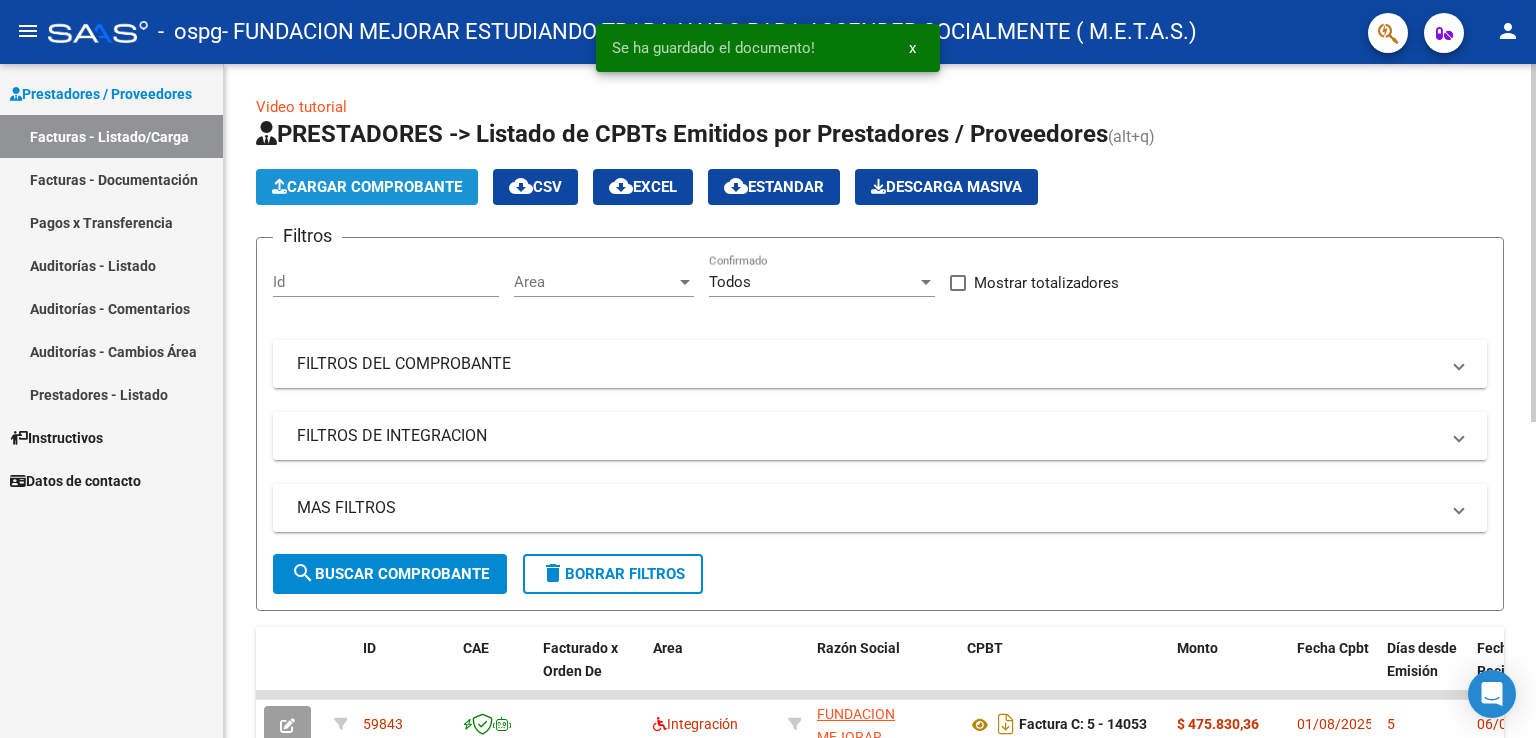 click on "Cargar Comprobante" 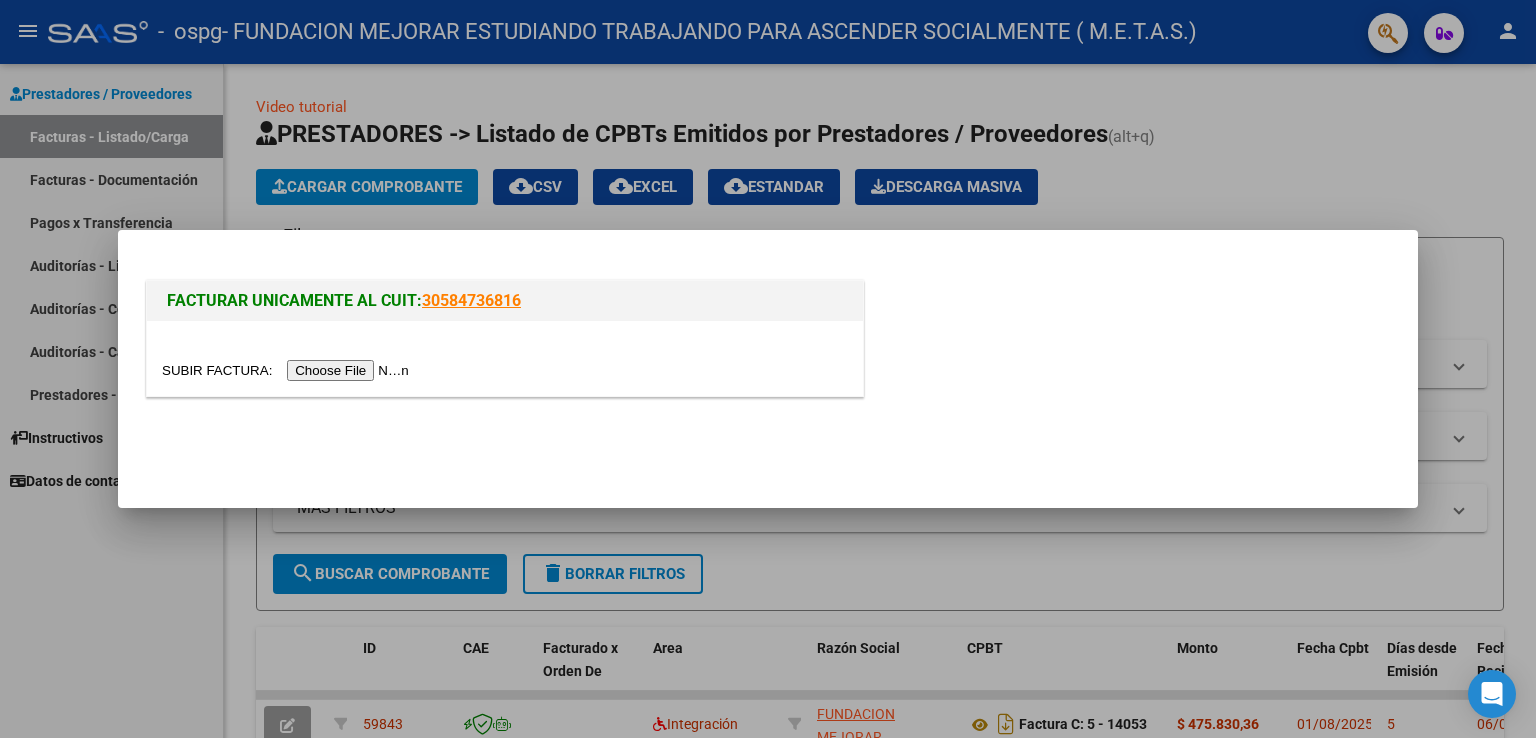 click at bounding box center [288, 370] 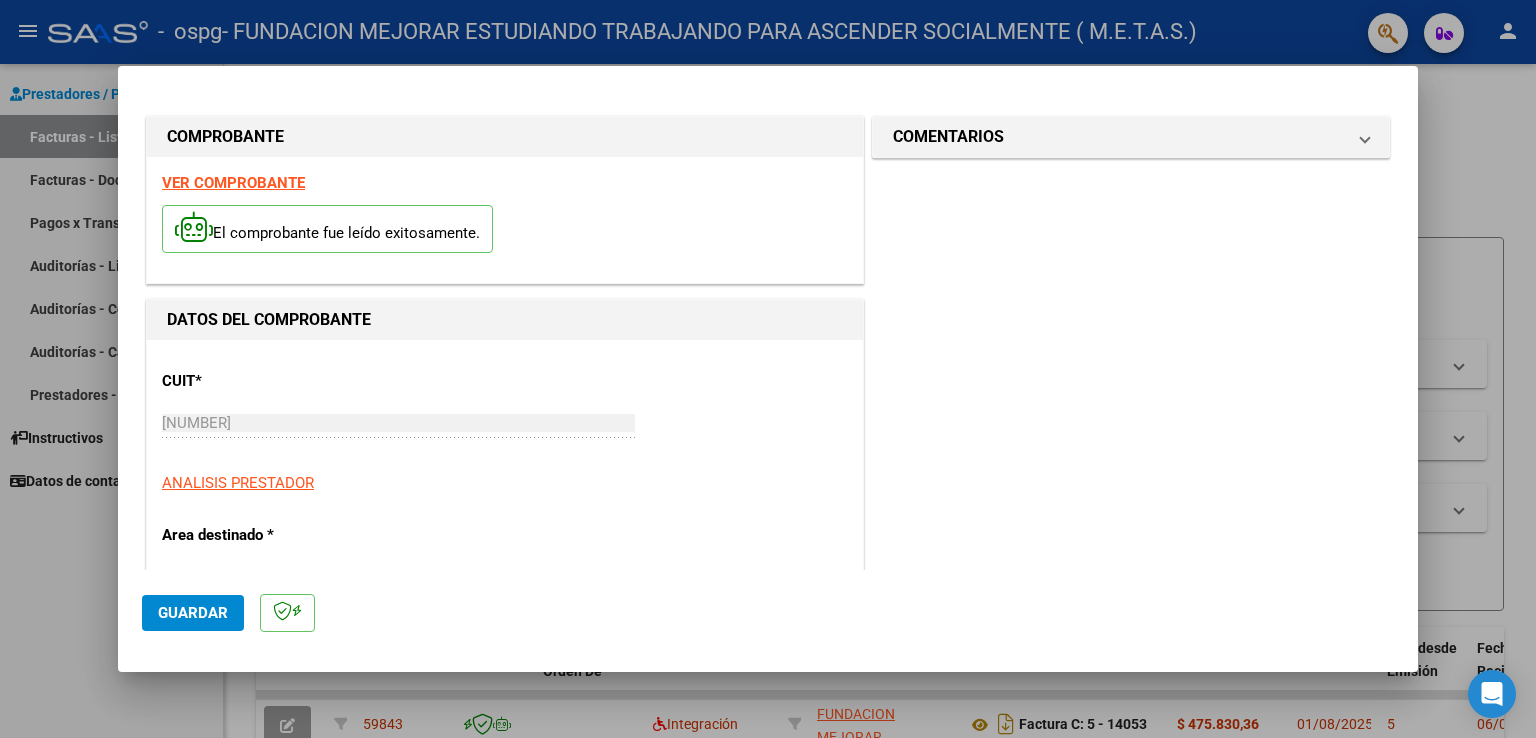 click on "VER COMPROBANTE" at bounding box center (233, 183) 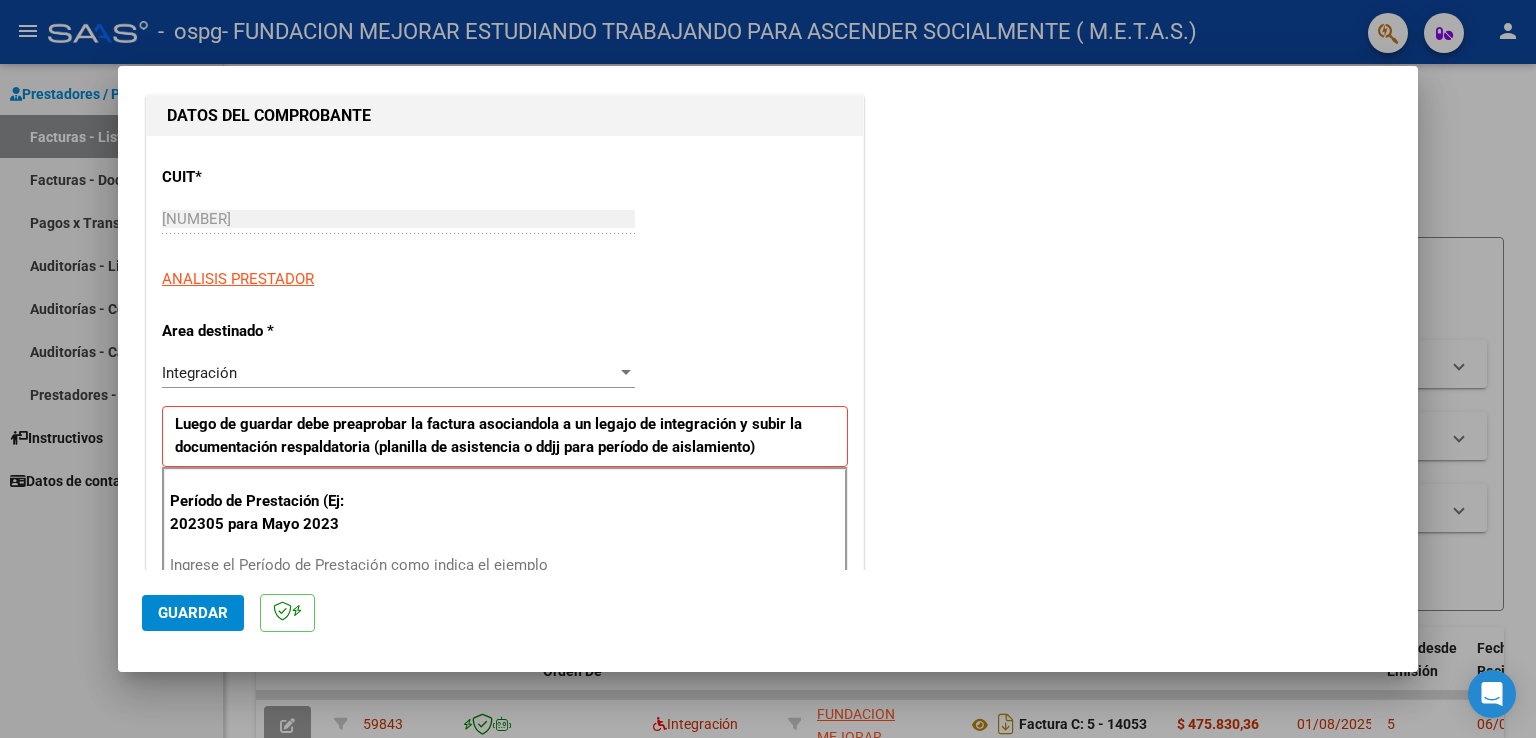 scroll, scrollTop: 400, scrollLeft: 0, axis: vertical 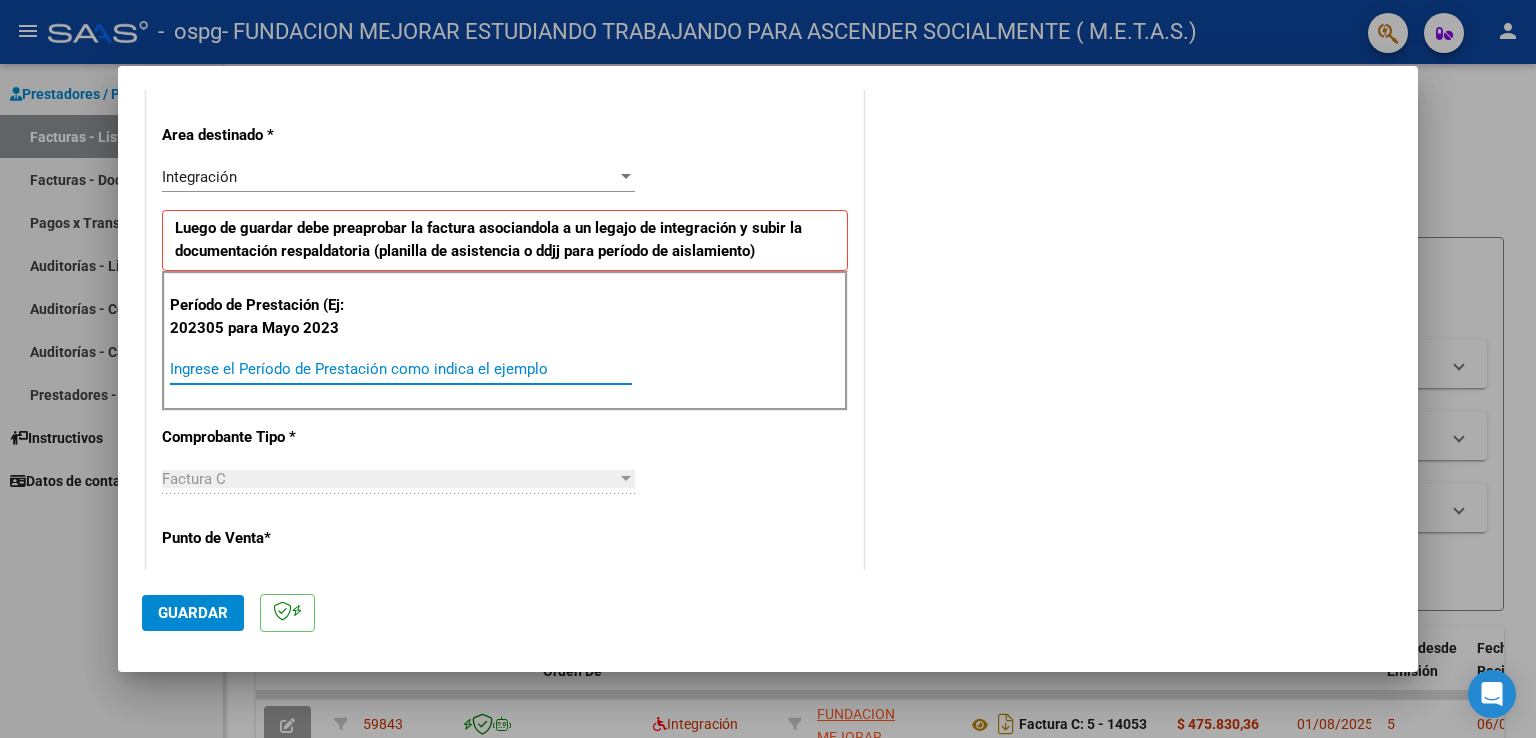 click on "Ingrese el Período de Prestación como indica el ejemplo" at bounding box center [401, 369] 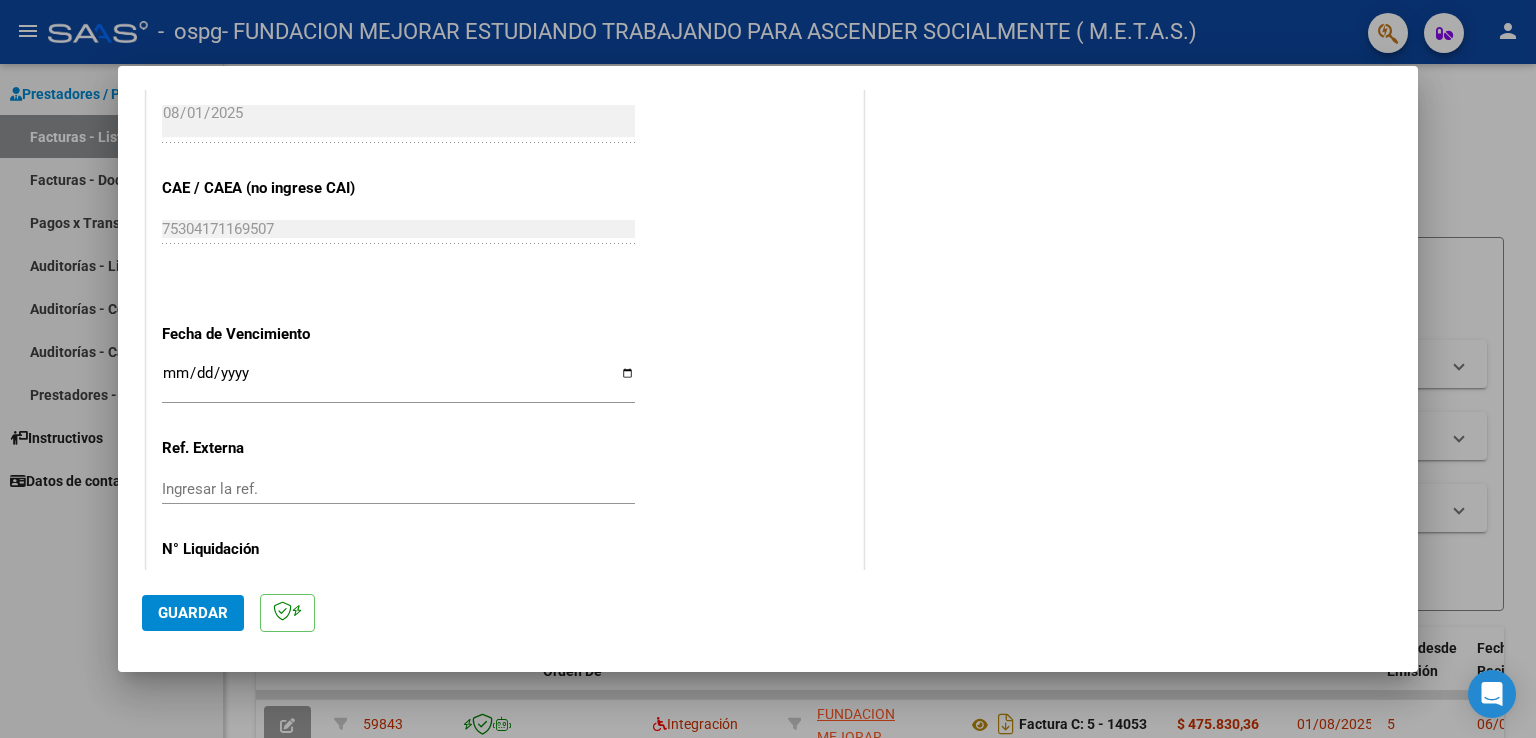 scroll, scrollTop: 1200, scrollLeft: 0, axis: vertical 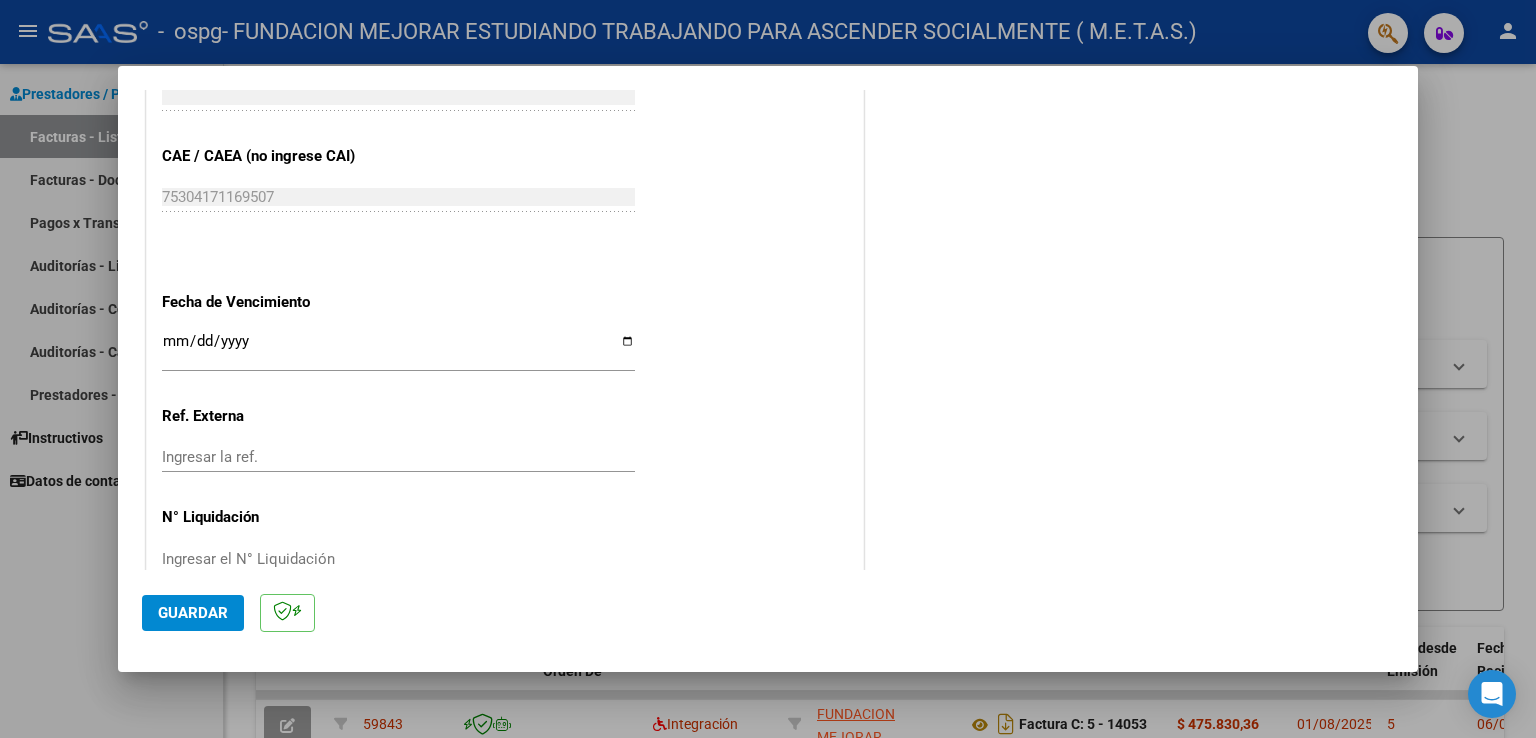 type on "202507" 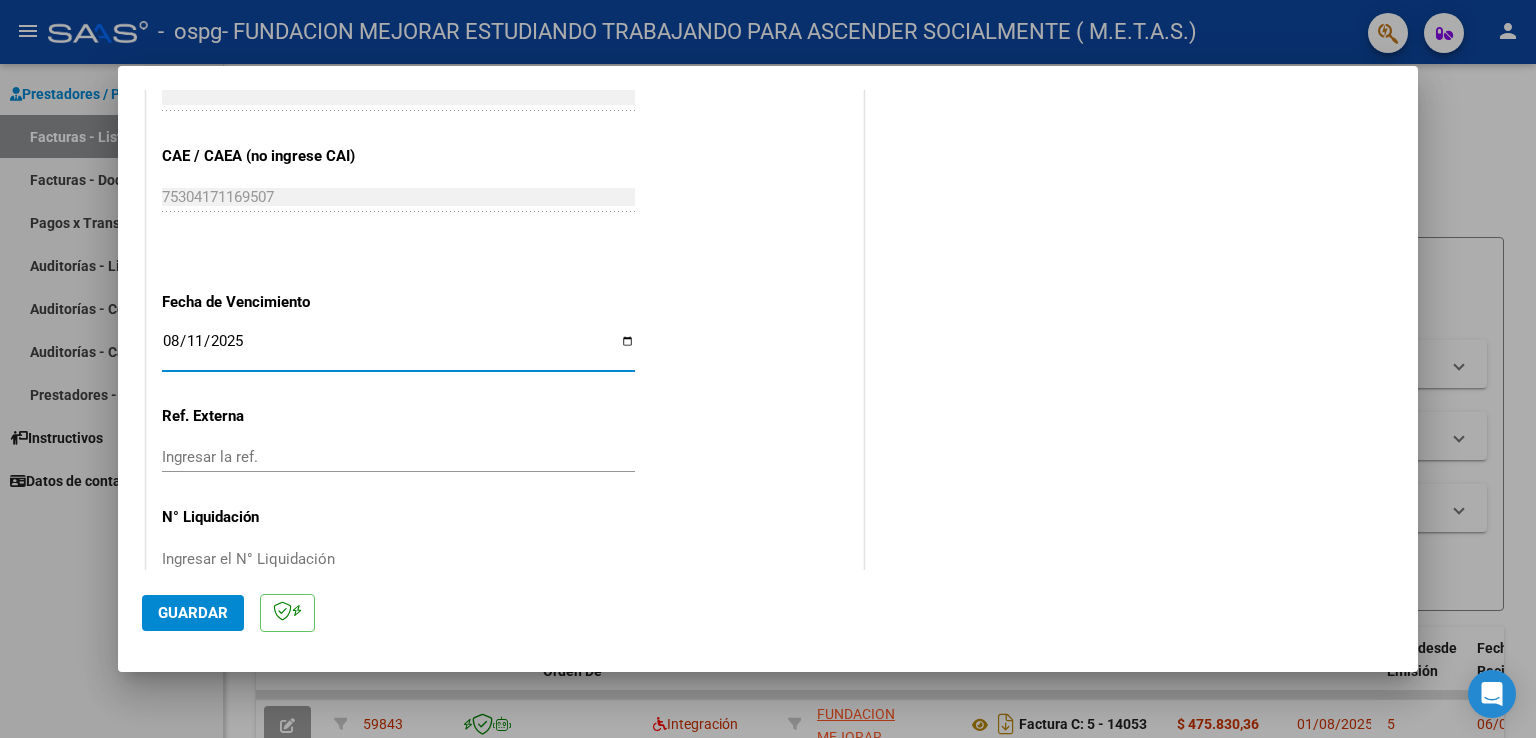 type on "2025-08-11" 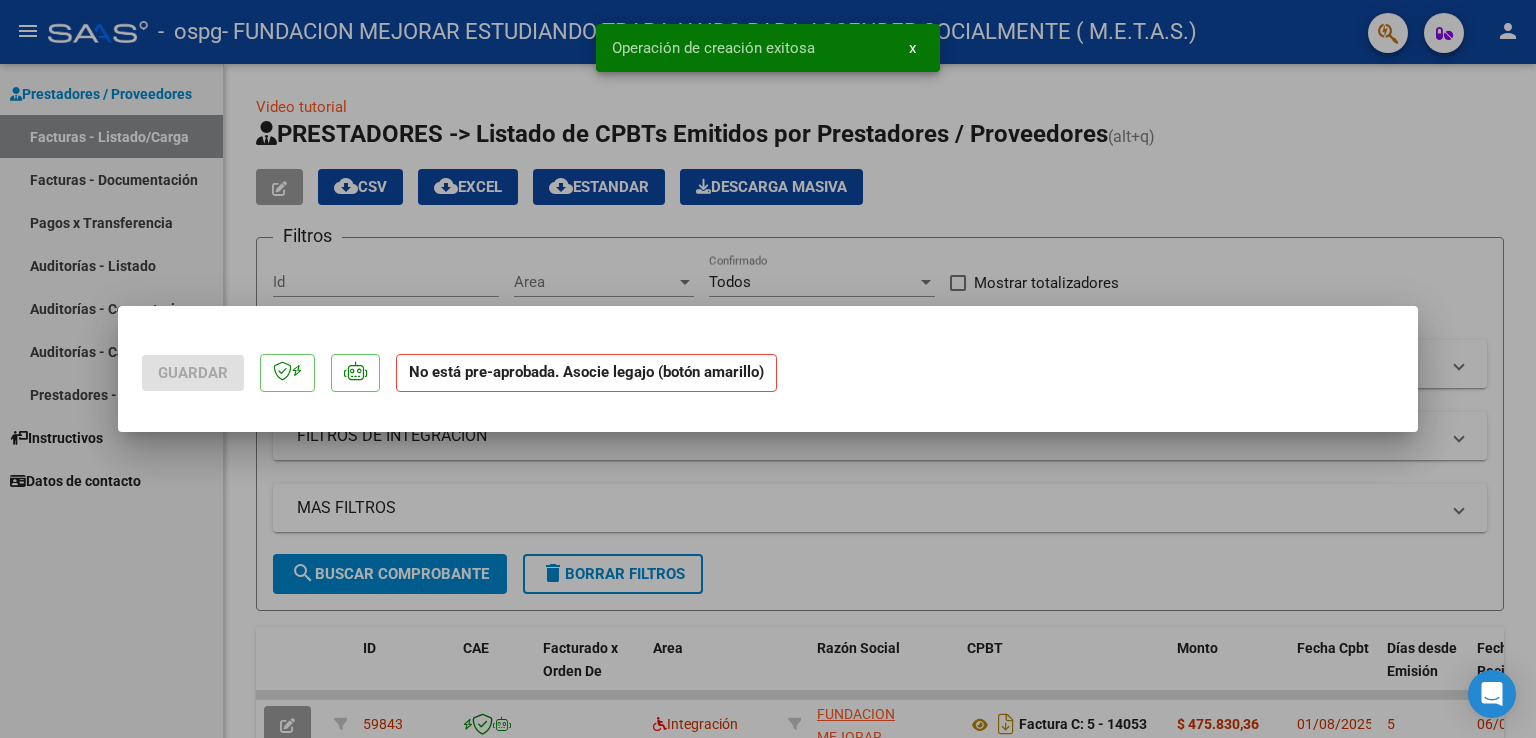 scroll, scrollTop: 0, scrollLeft: 0, axis: both 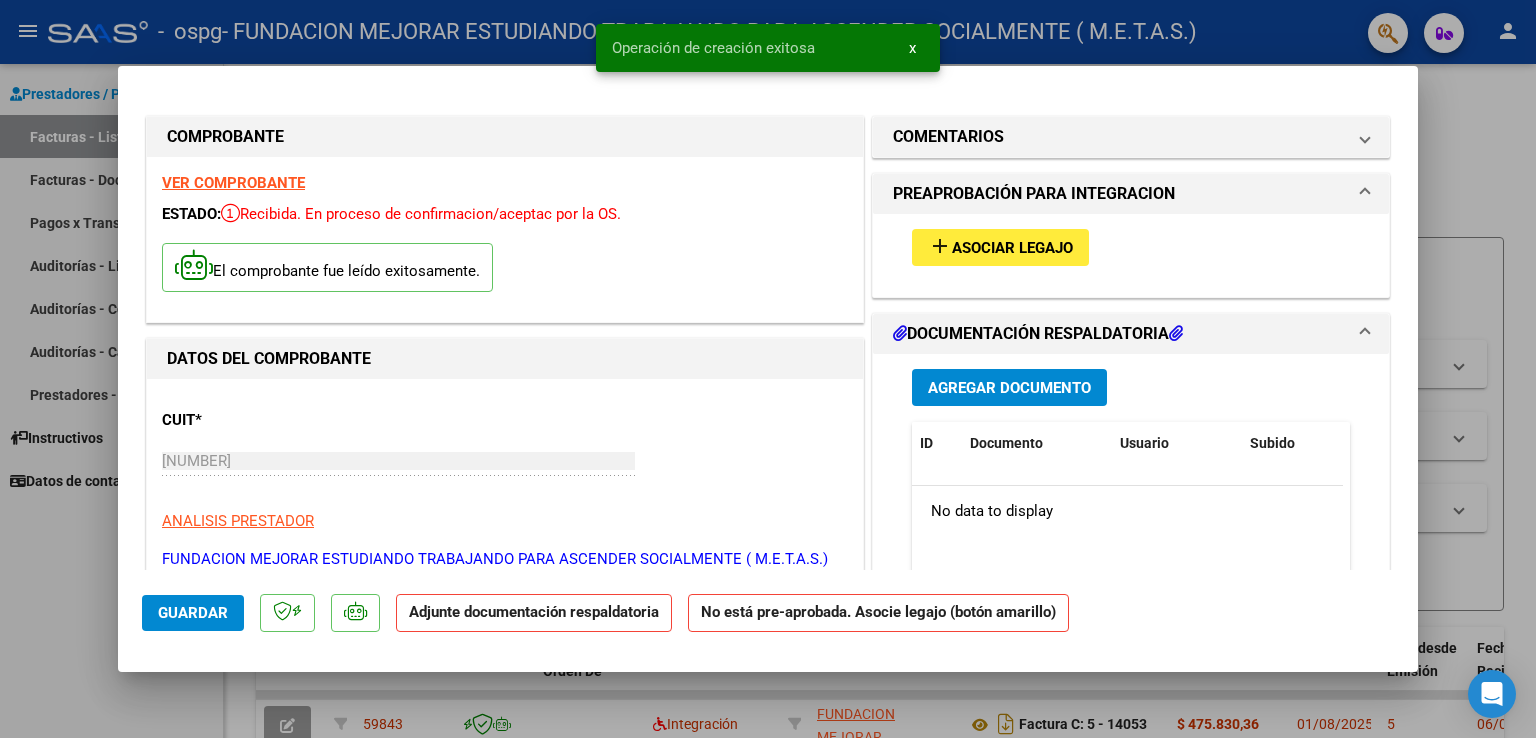 click on "Asociar Legajo" at bounding box center (1012, 248) 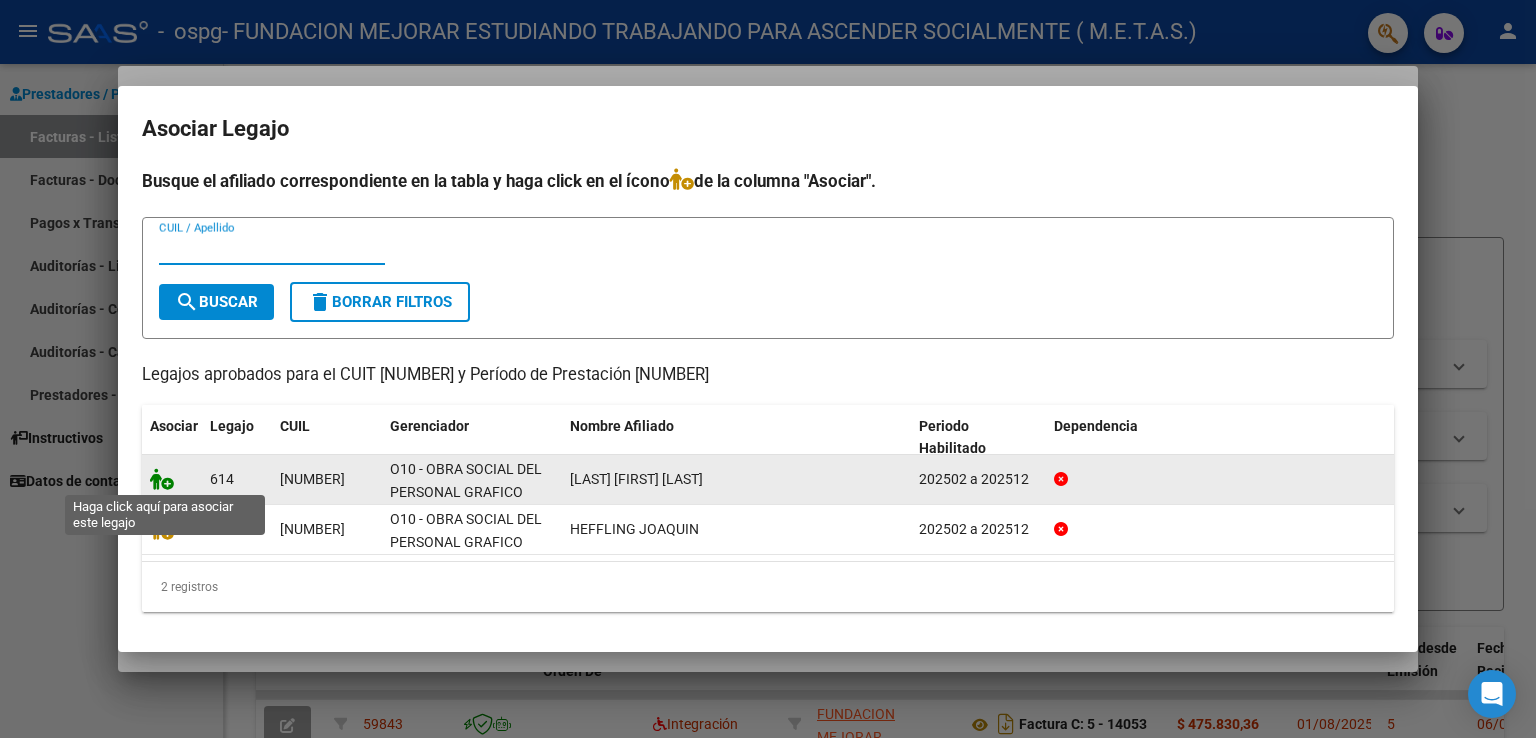 click 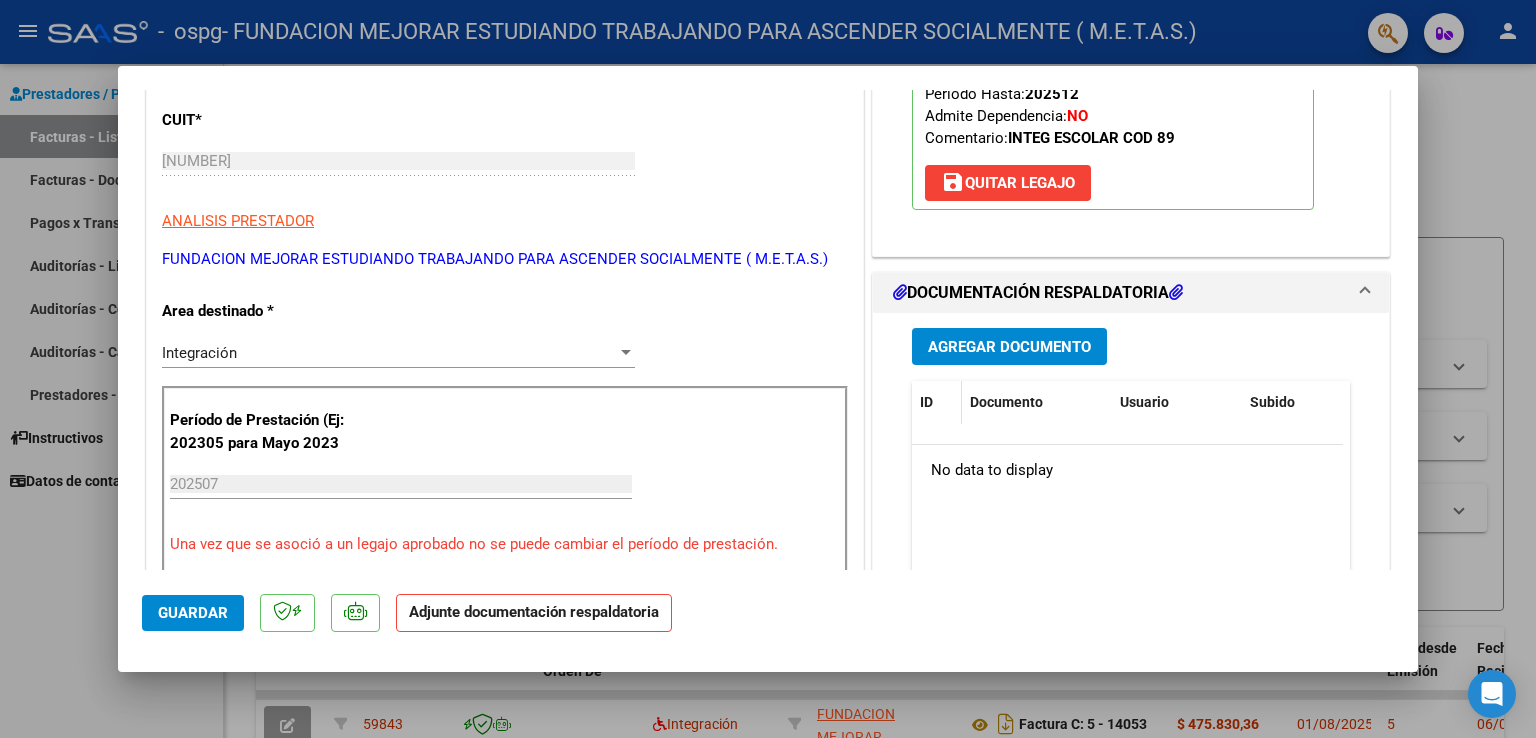 scroll, scrollTop: 200, scrollLeft: 0, axis: vertical 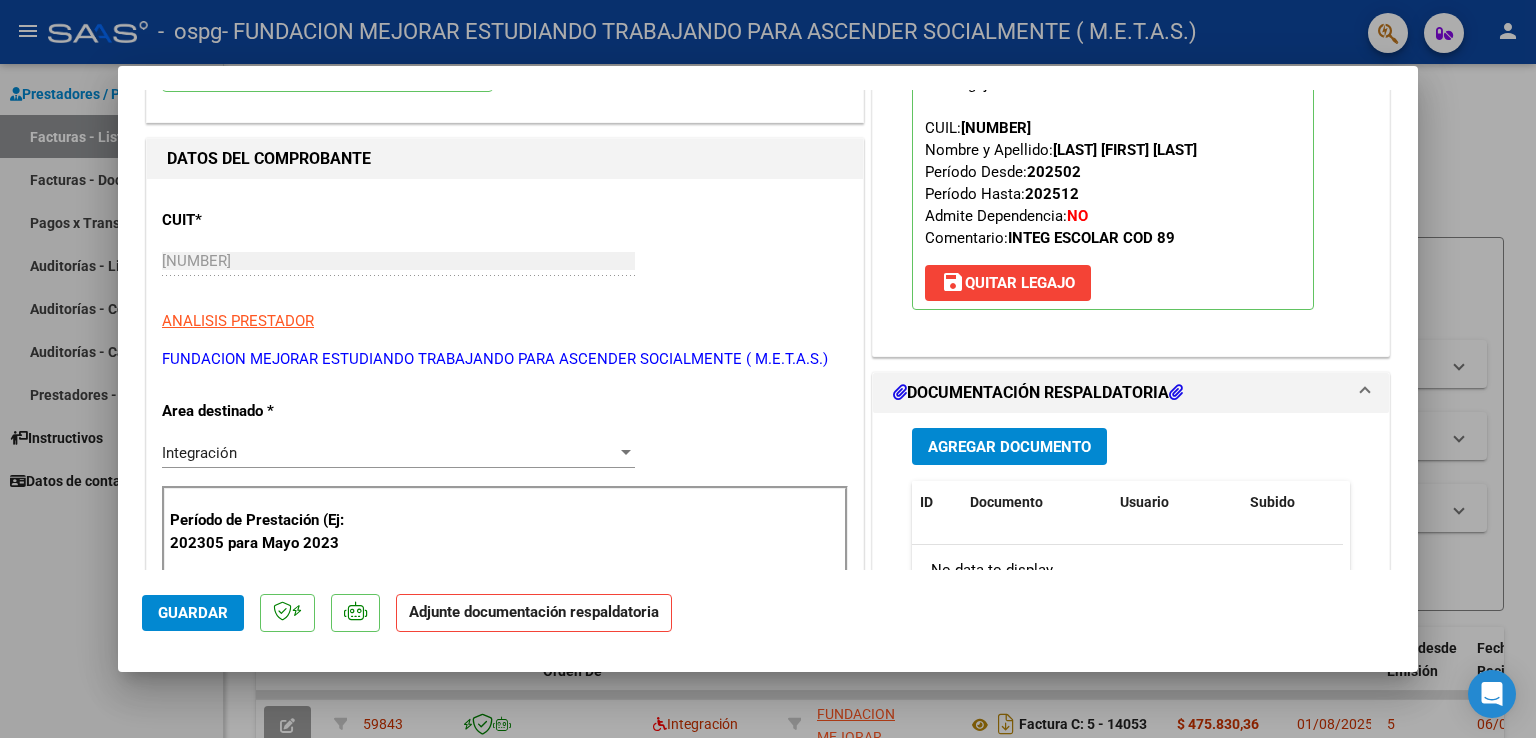 click on "Agregar Documento" at bounding box center [1009, 447] 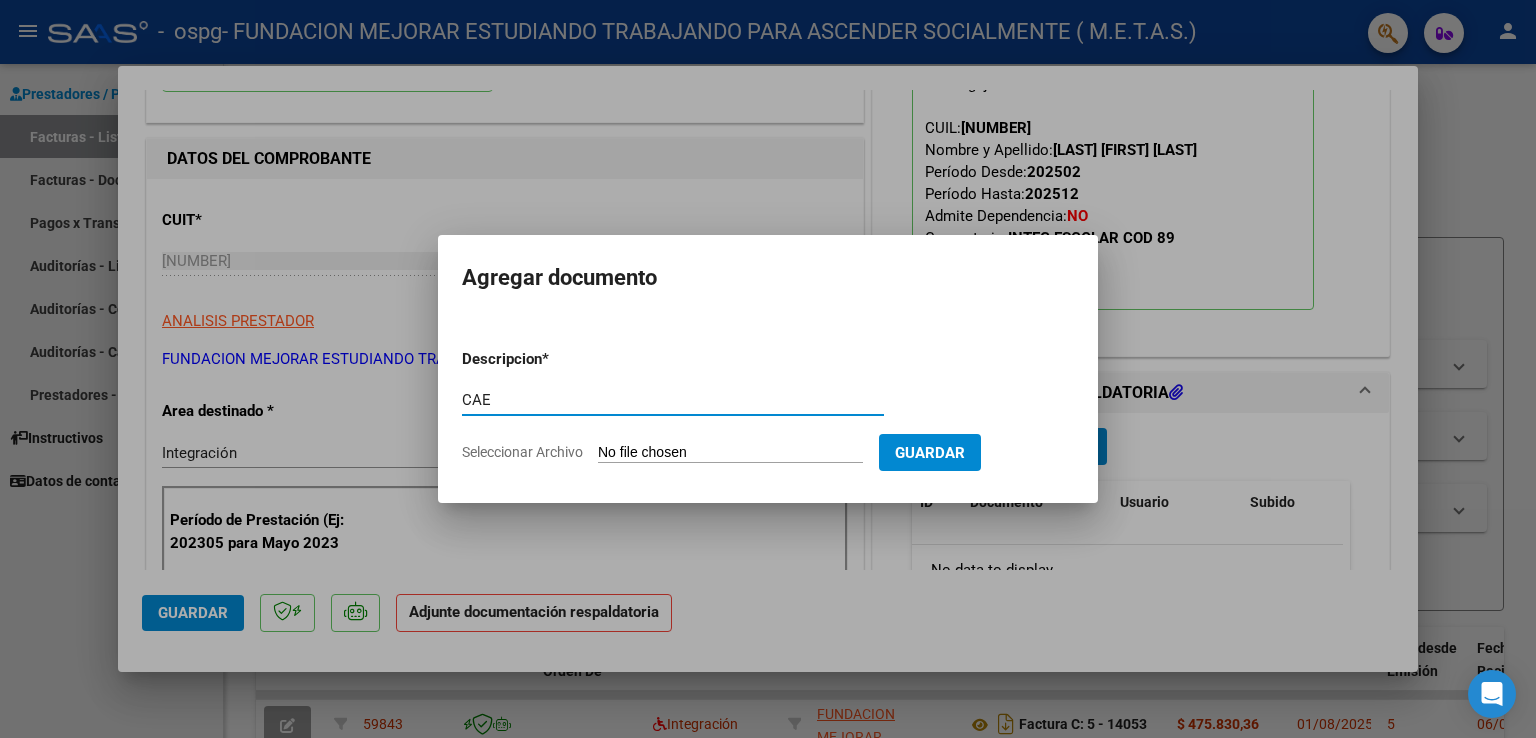 type on "CAE" 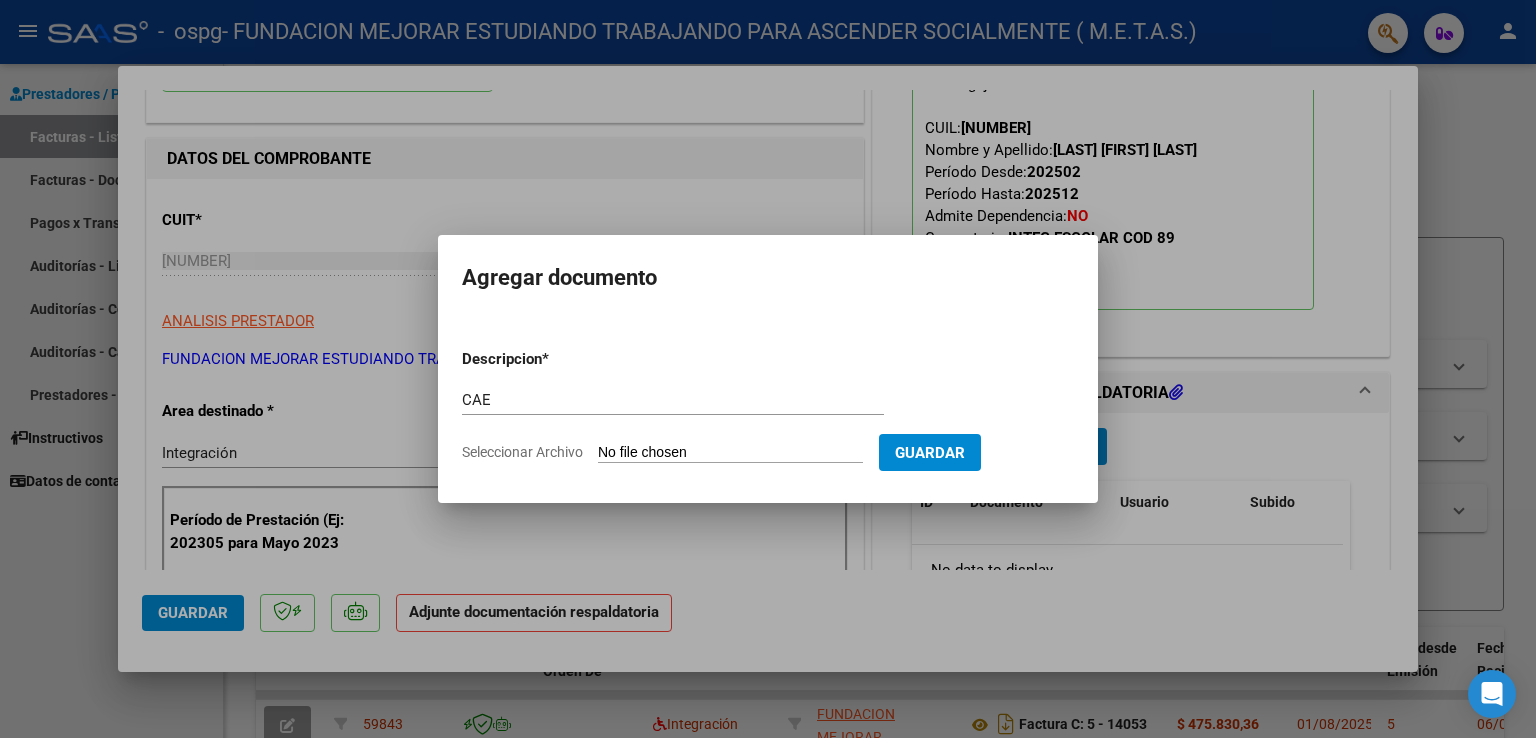 type on "C:\fakepath\[FILENAME]" 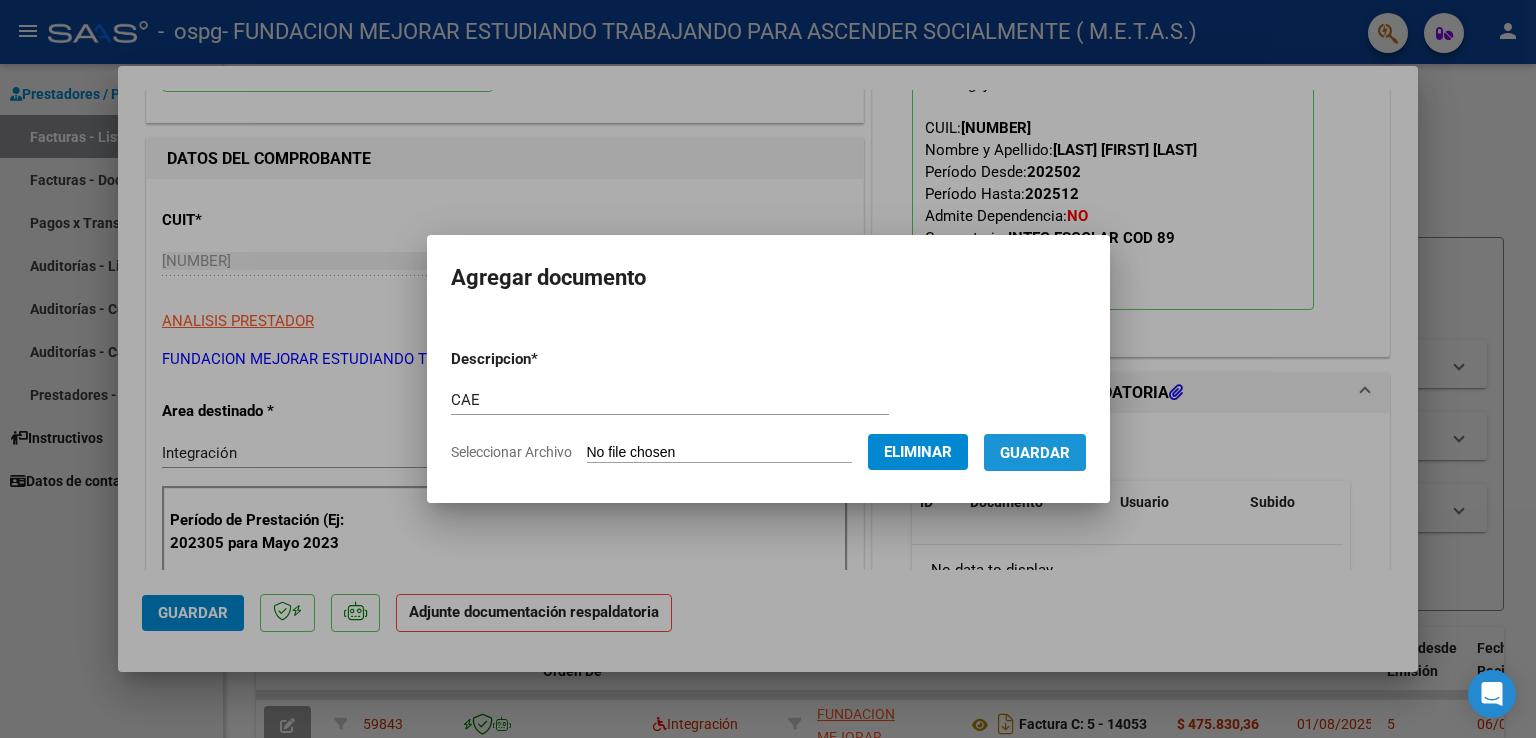 click on "Guardar" at bounding box center [1035, 453] 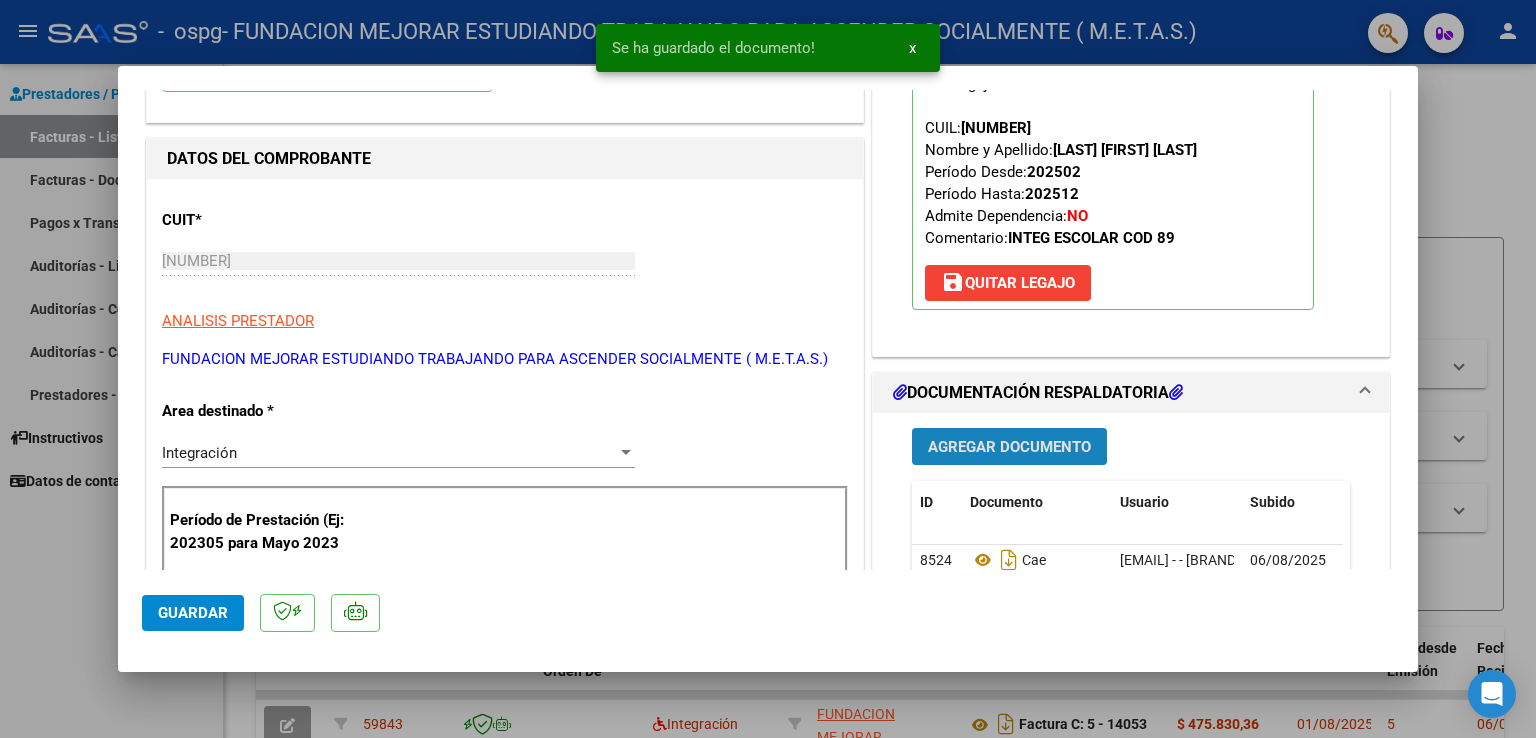 click on "Agregar Documento" at bounding box center [1009, 447] 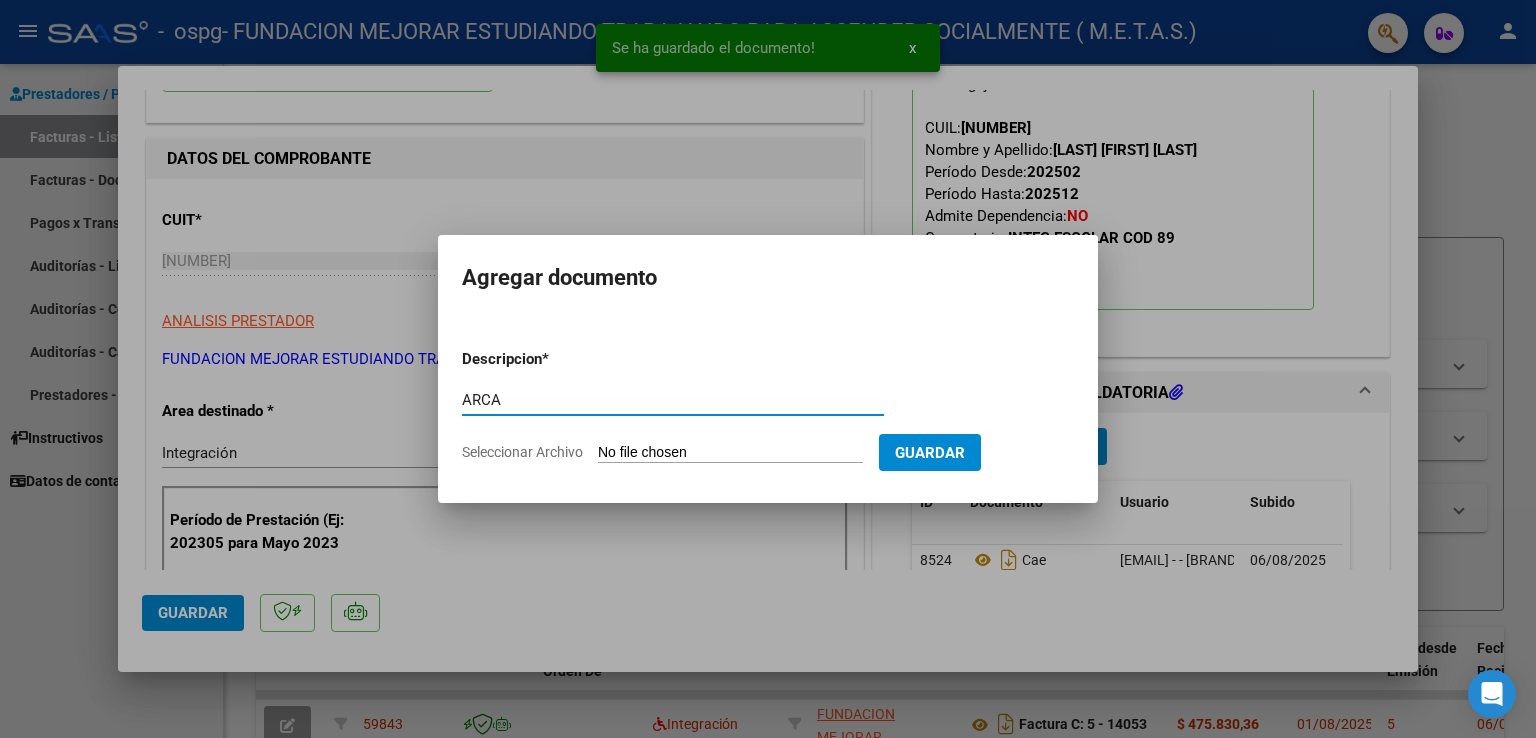 type on "ARCA" 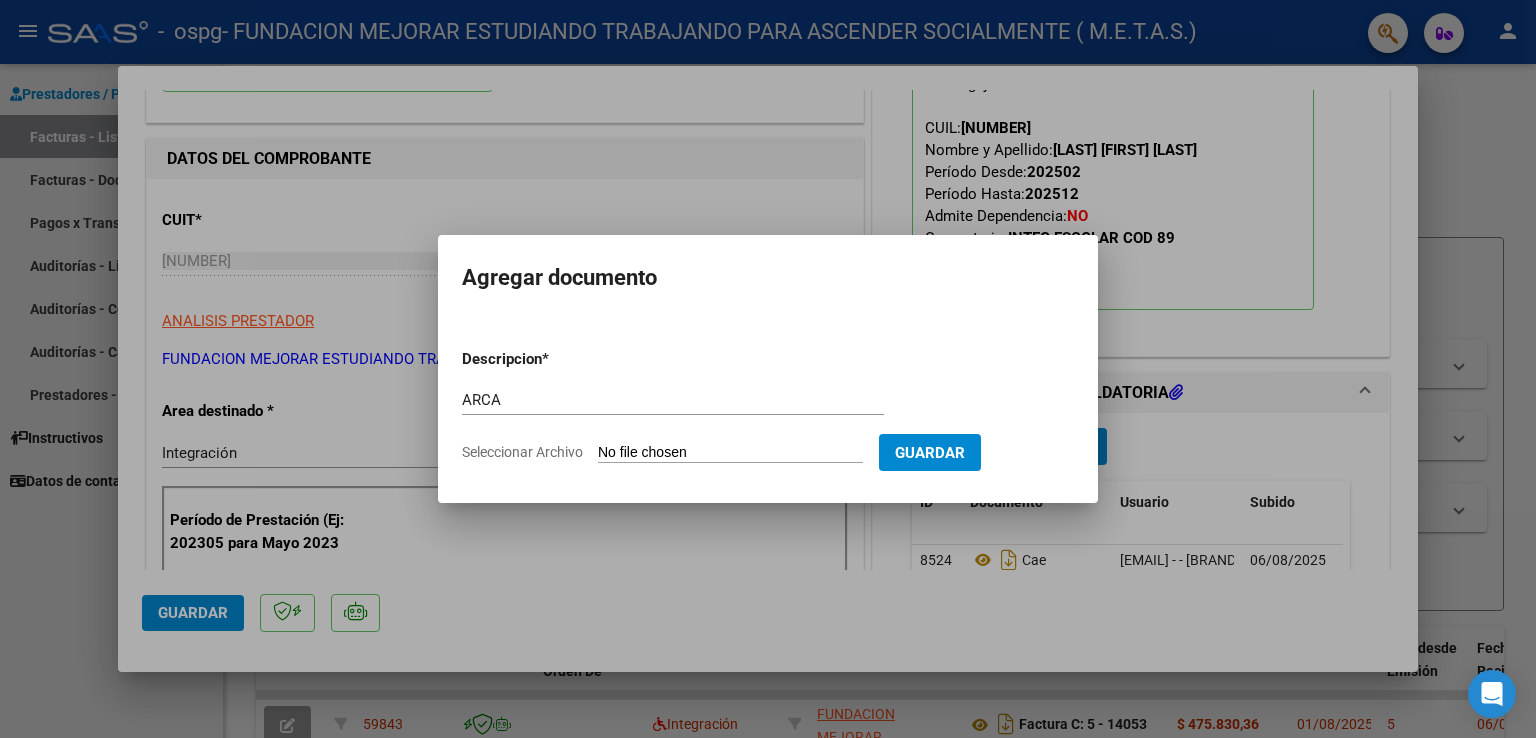 type on "C:\fakepath\AFIP ARCA.pdf" 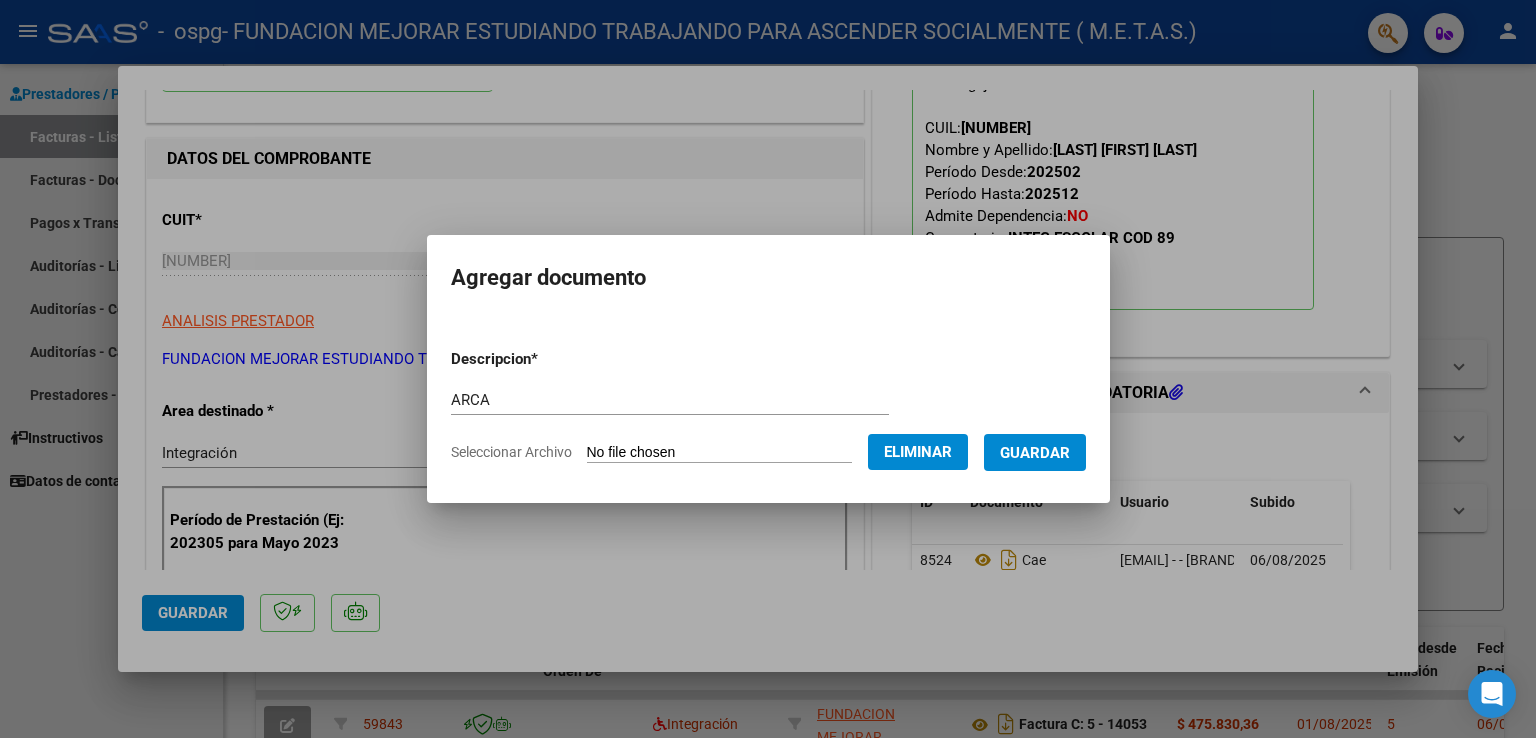 click on "Guardar" at bounding box center (1035, 453) 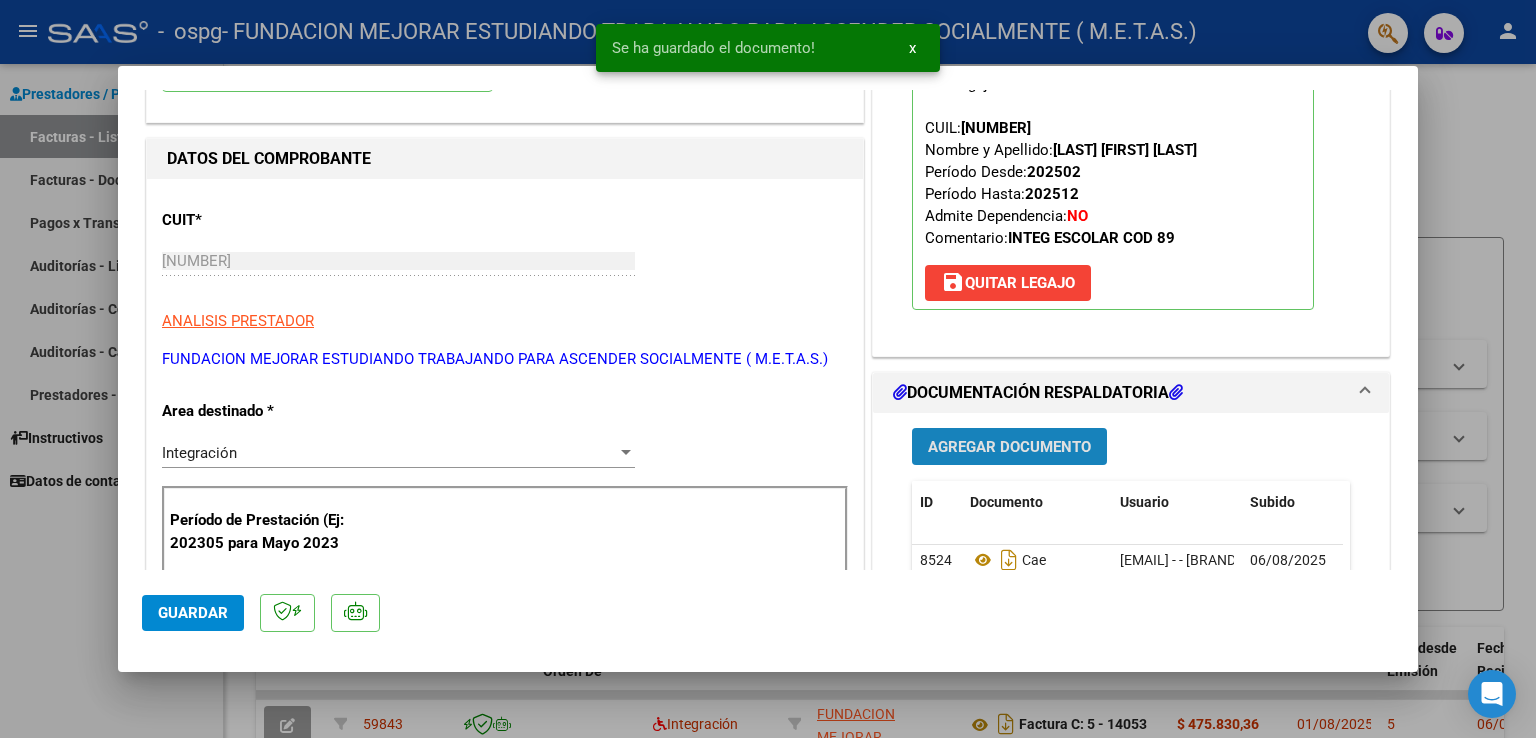 click on "Agregar Documento" at bounding box center [1009, 447] 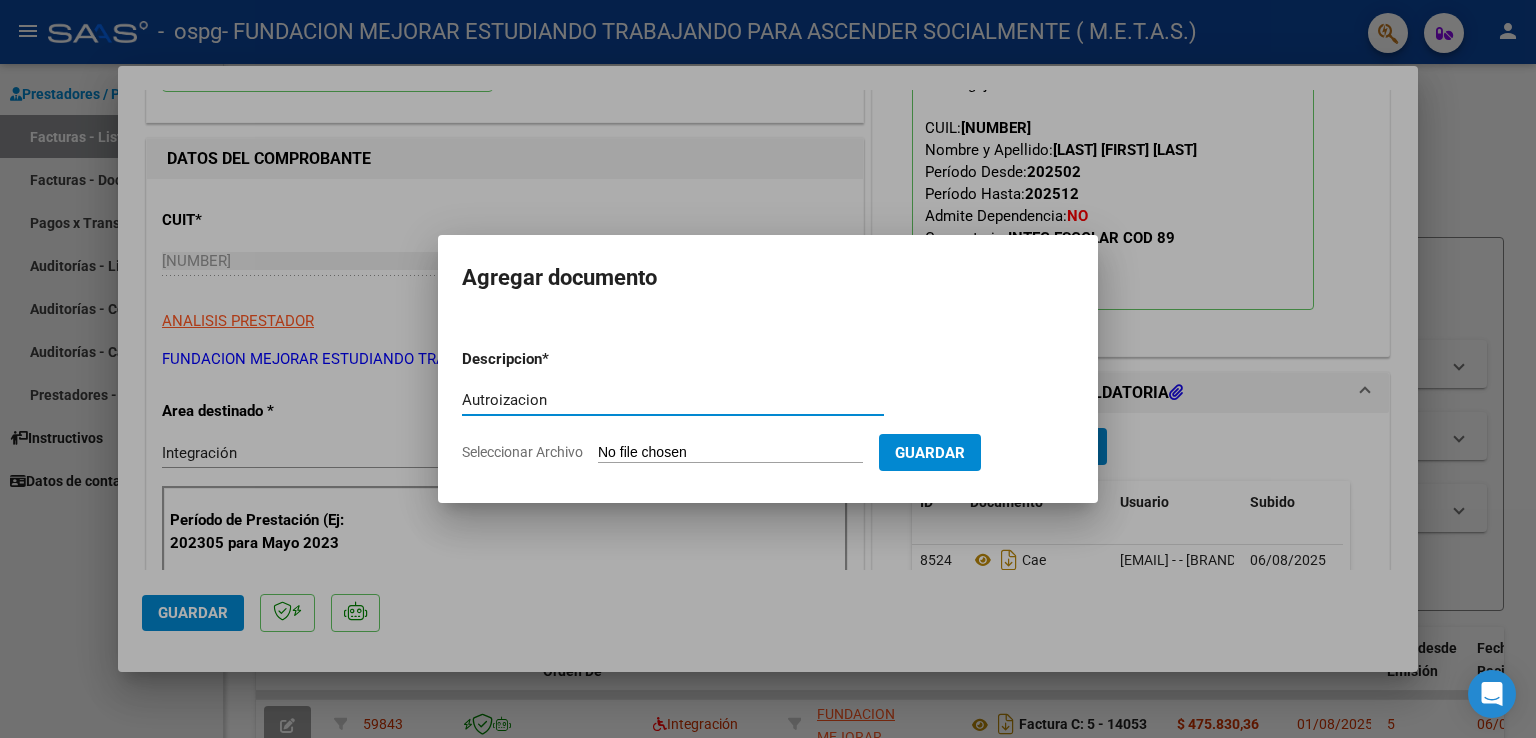 type on "Autroizacion" 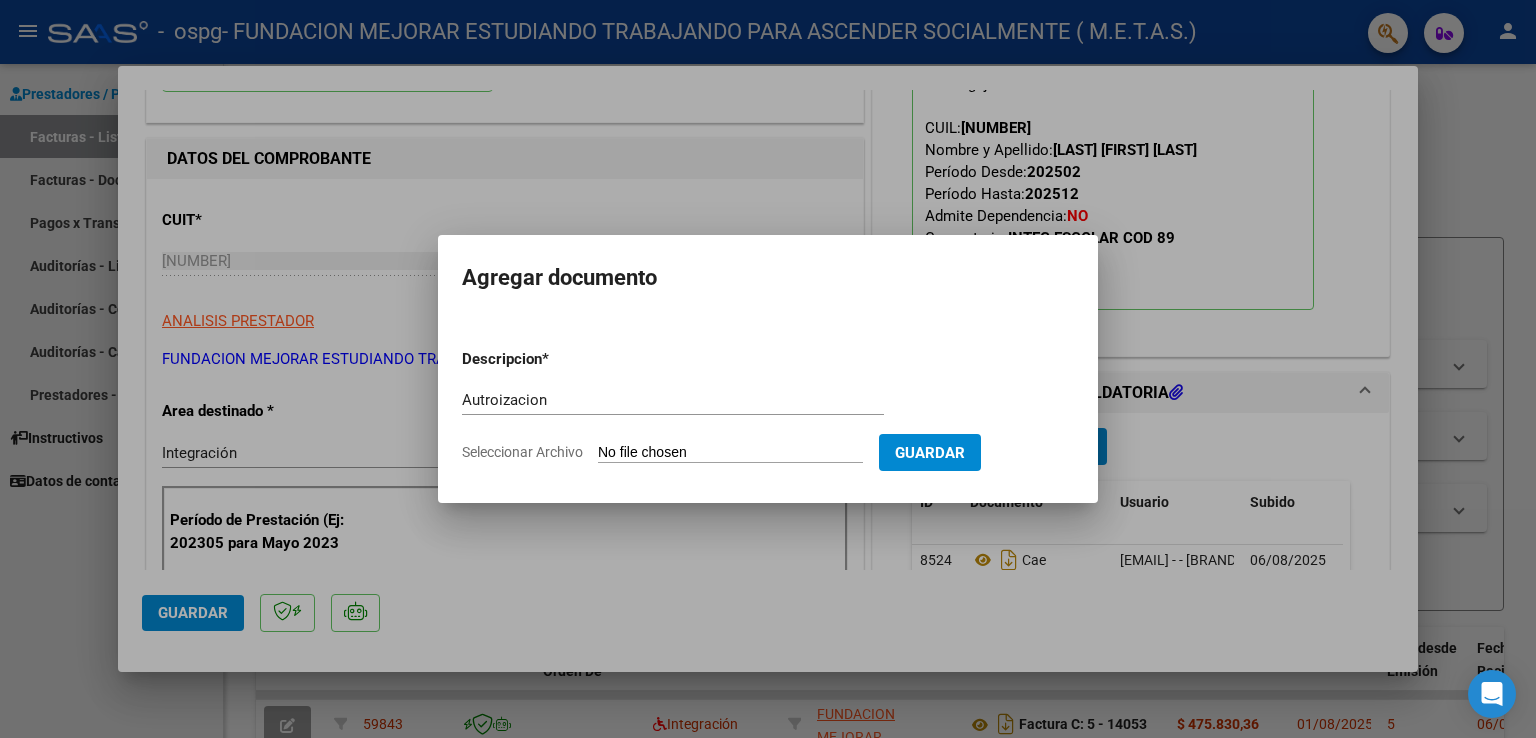 type on "C:\fakepath\[FILENAME]" 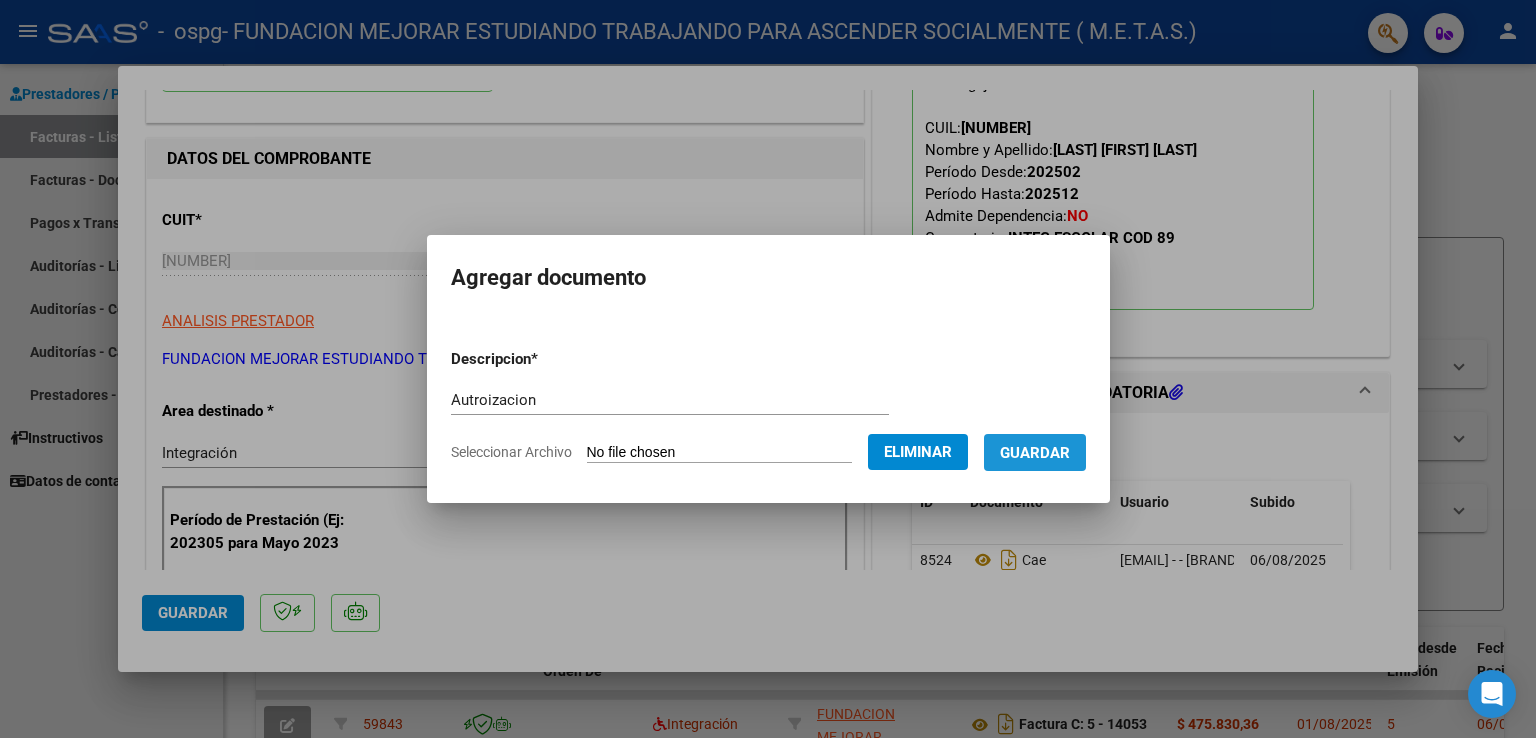 click on "Guardar" at bounding box center (1035, 452) 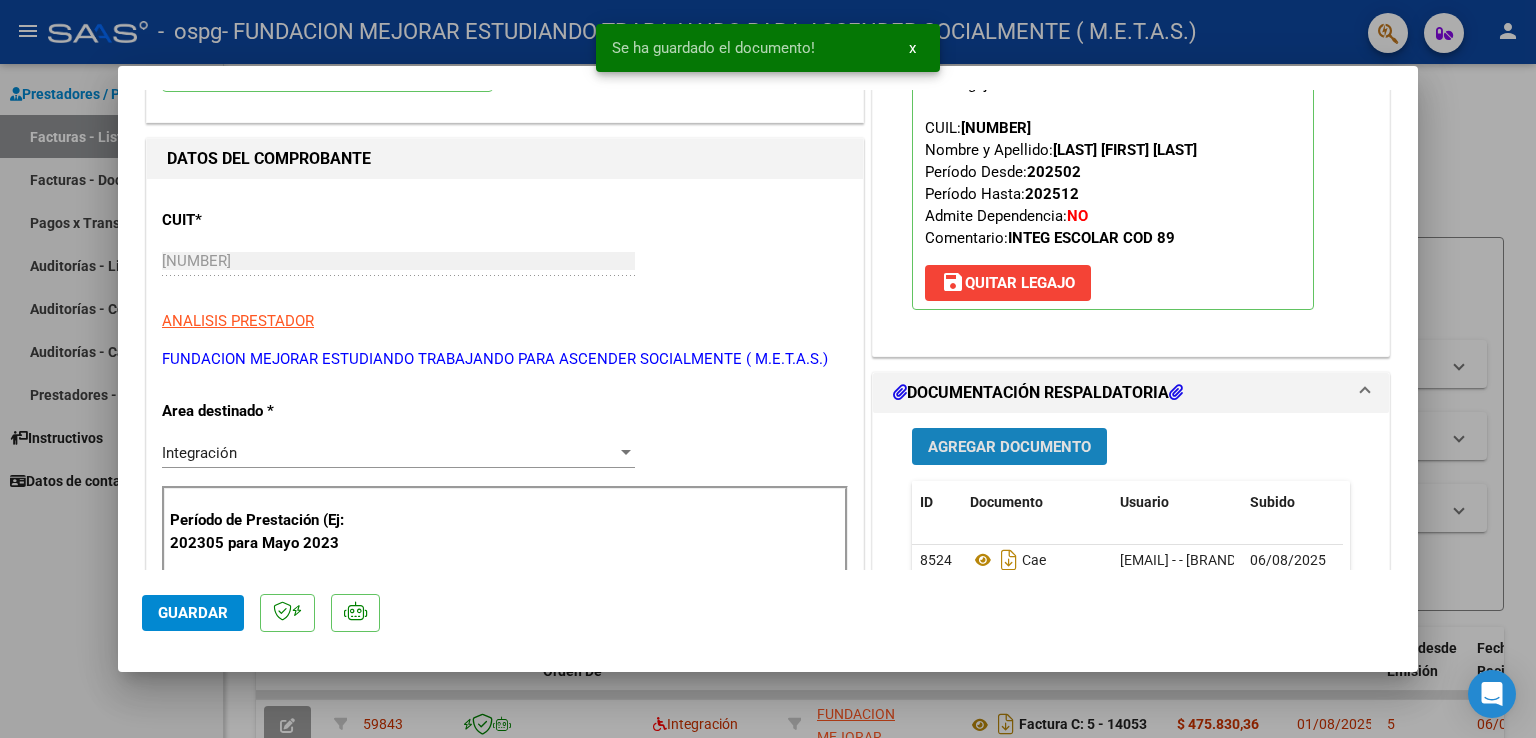 click on "Agregar Documento" at bounding box center [1009, 447] 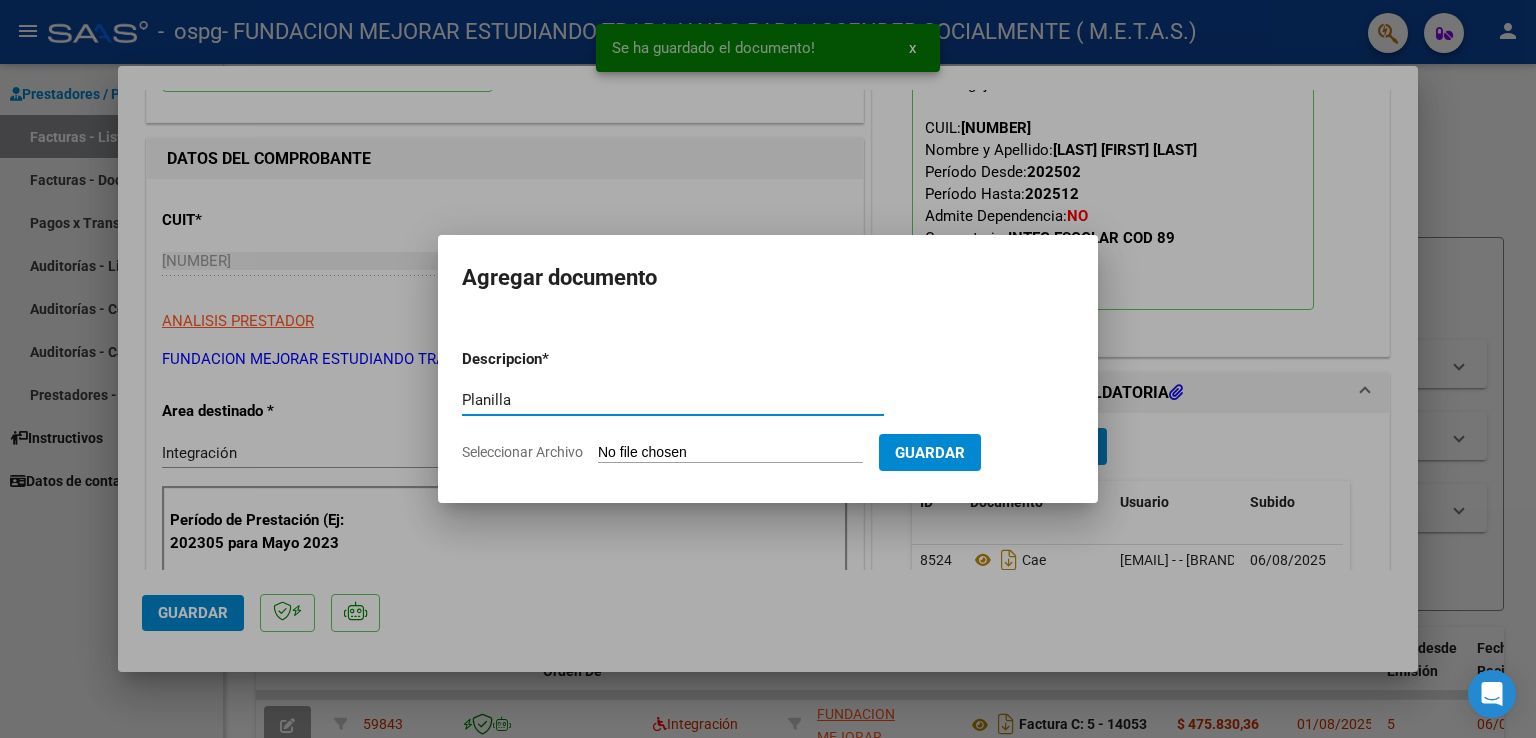 type on "Planilla" 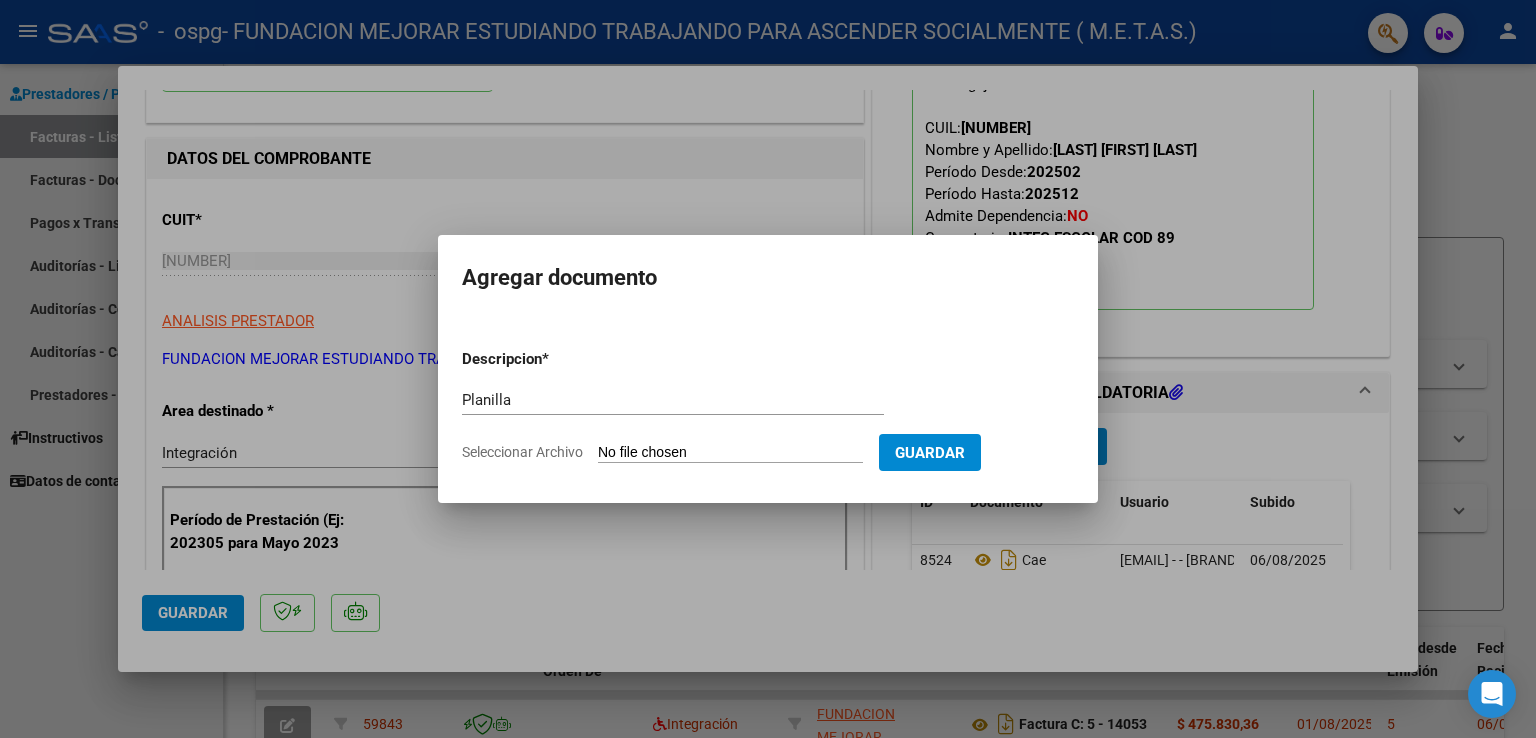 type on "C:\fakepath\[FILENAME]" 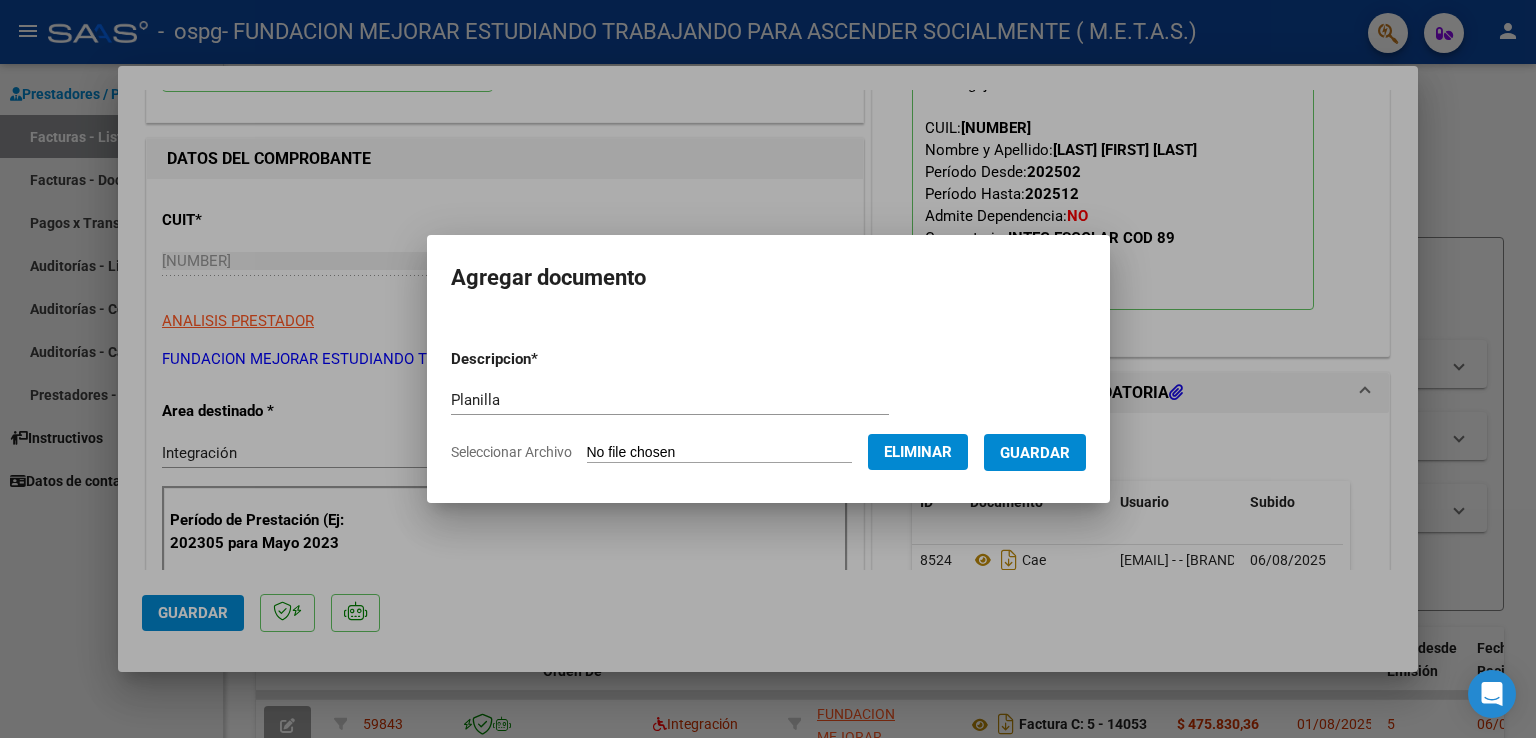 click on "Guardar" at bounding box center (1035, 453) 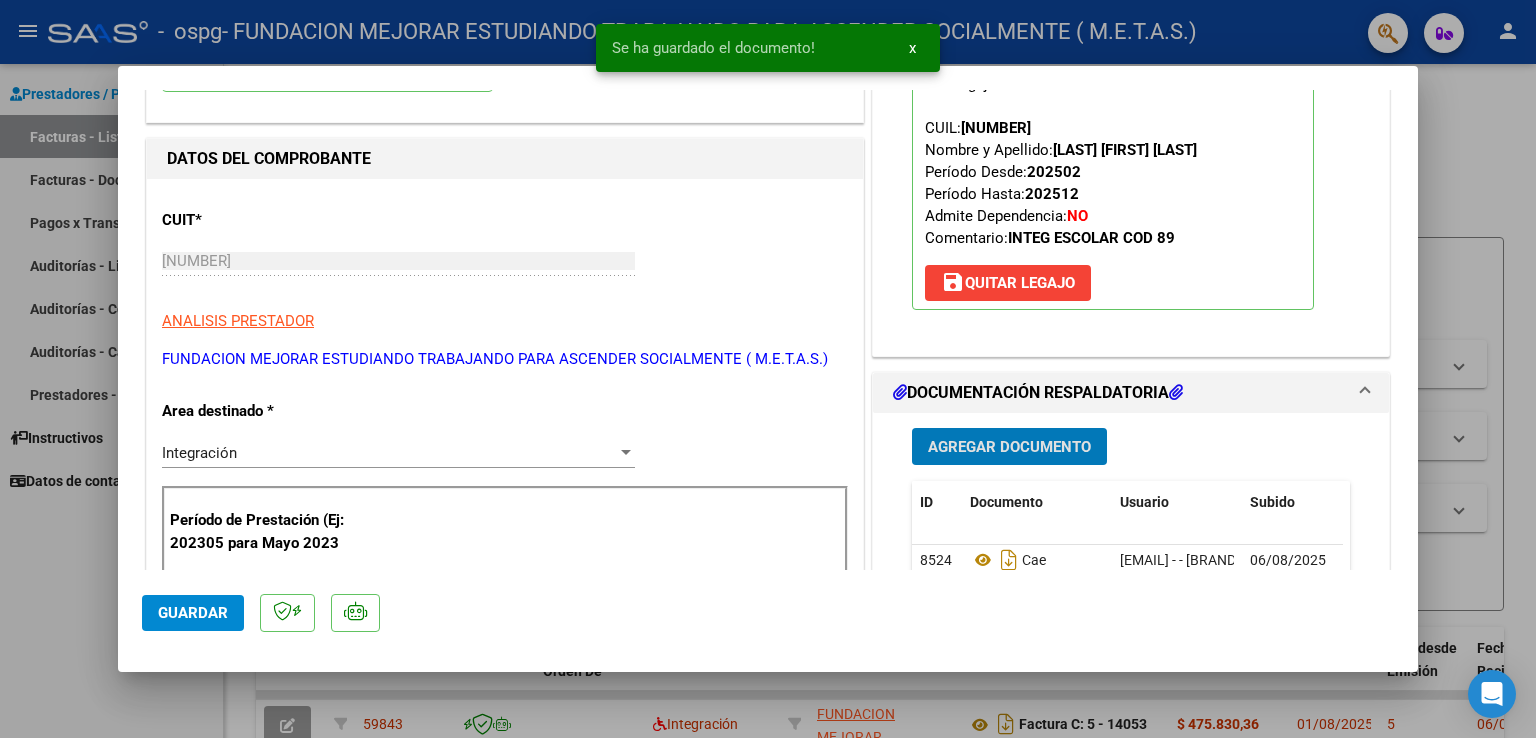 click on "Agregar Documento" at bounding box center [1009, 447] 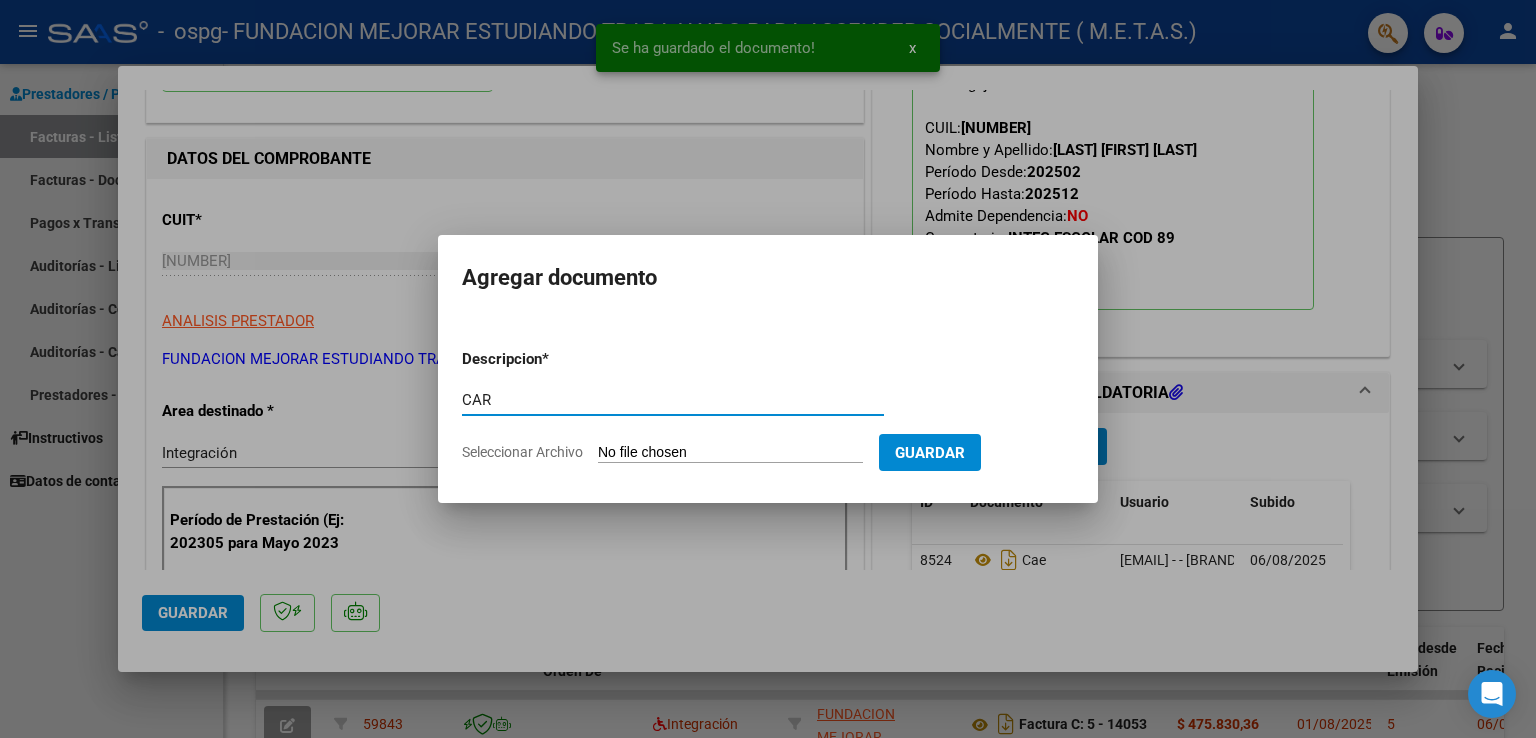 type on "CAR" 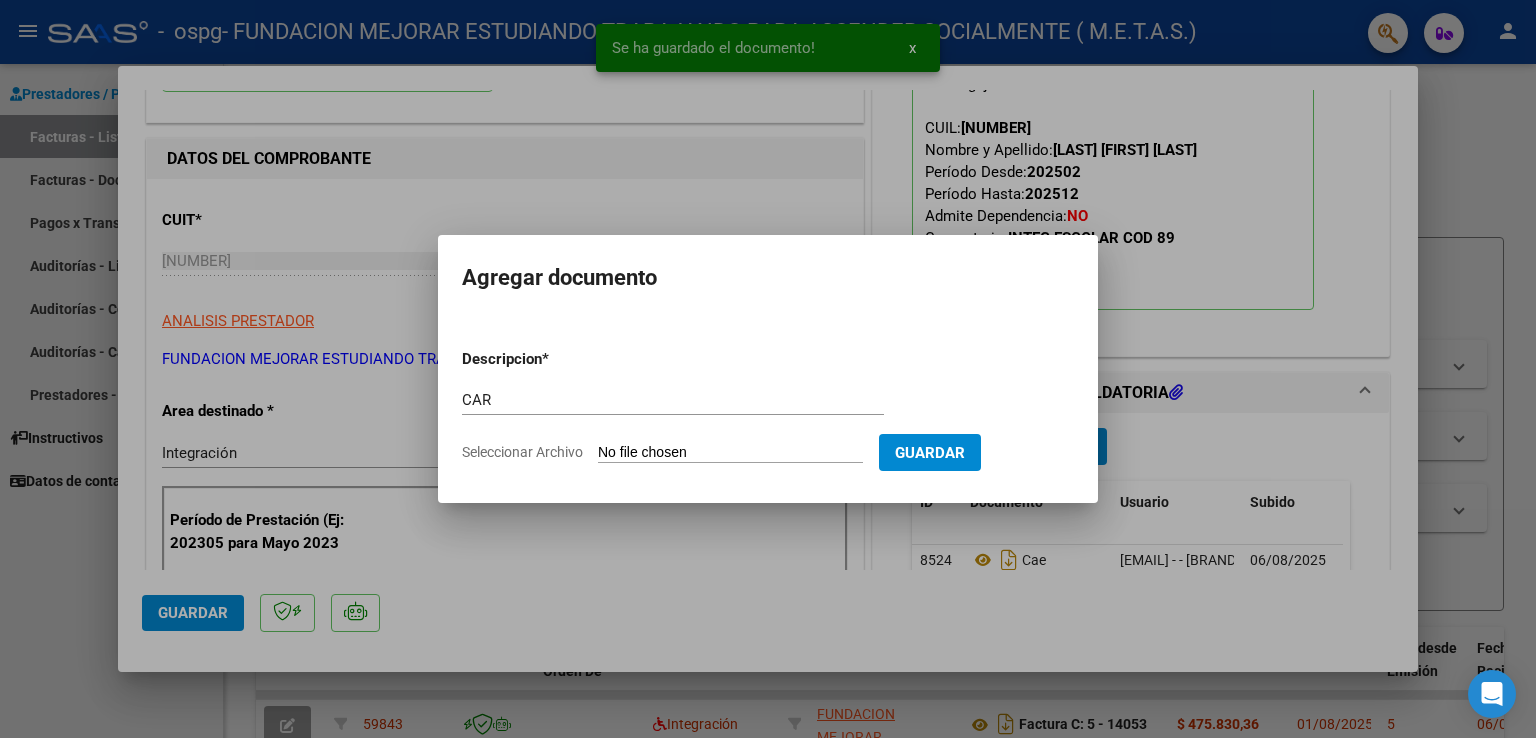 click on "Seleccionar Archivo" at bounding box center (730, 453) 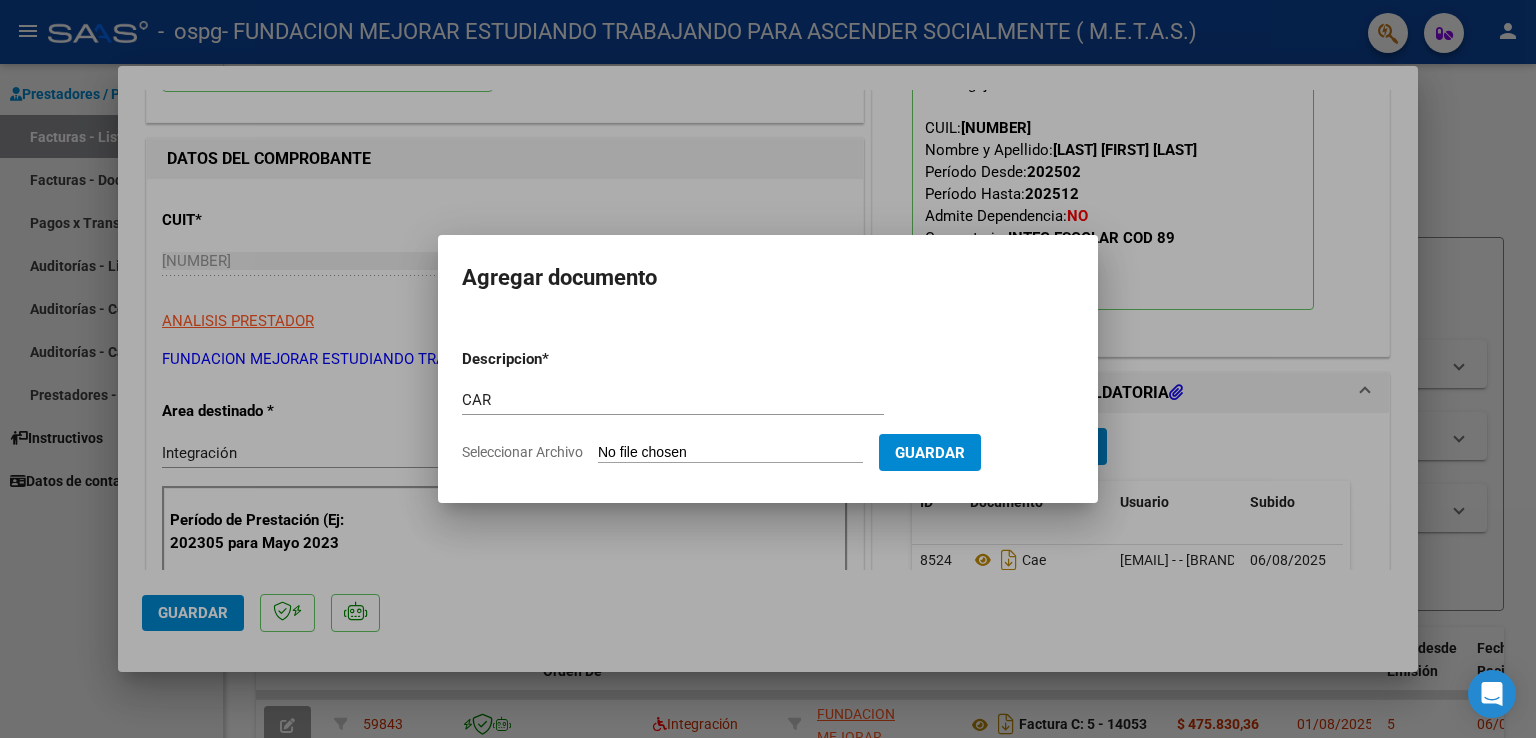 type on "C:\fakepath\[FILENAME]" 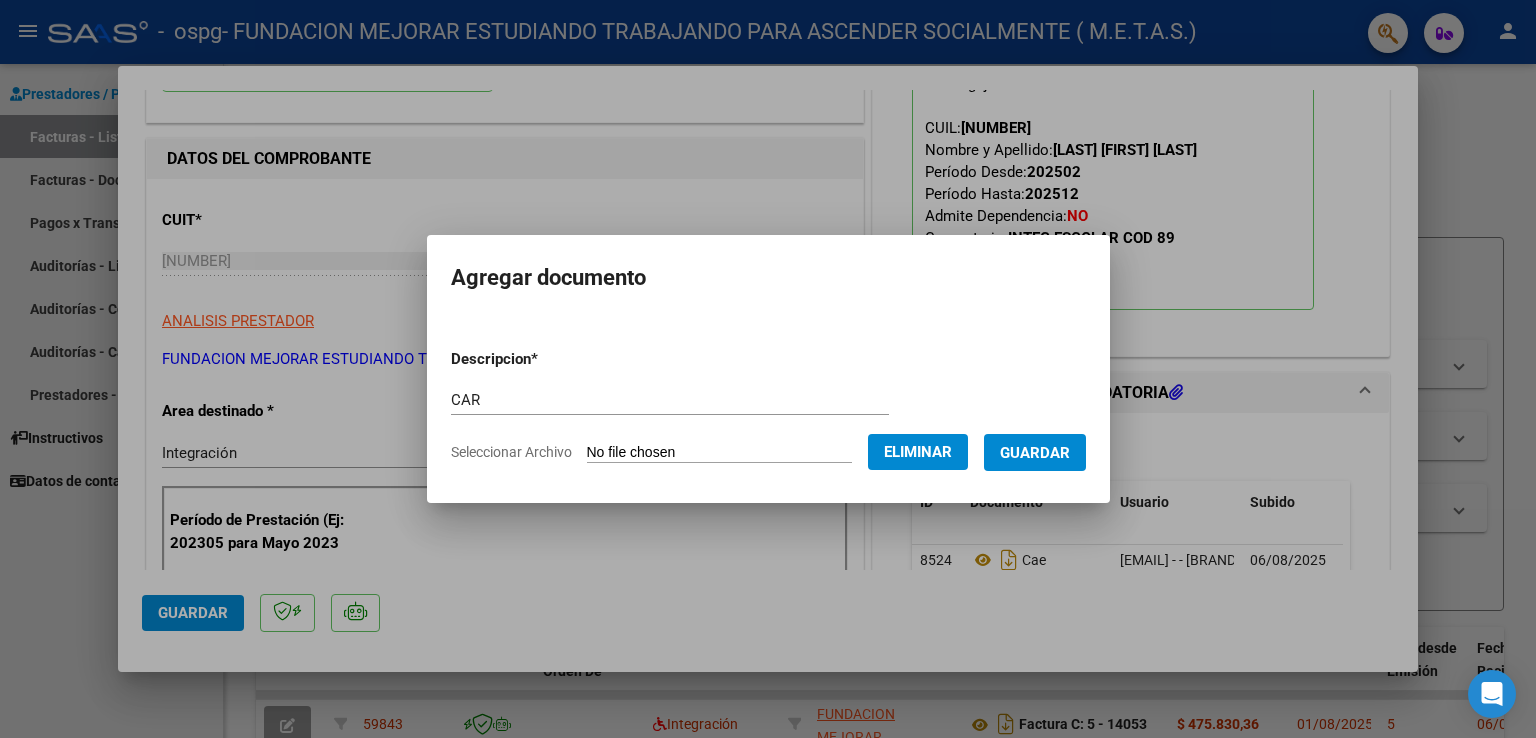 click on "Guardar" at bounding box center [1035, 453] 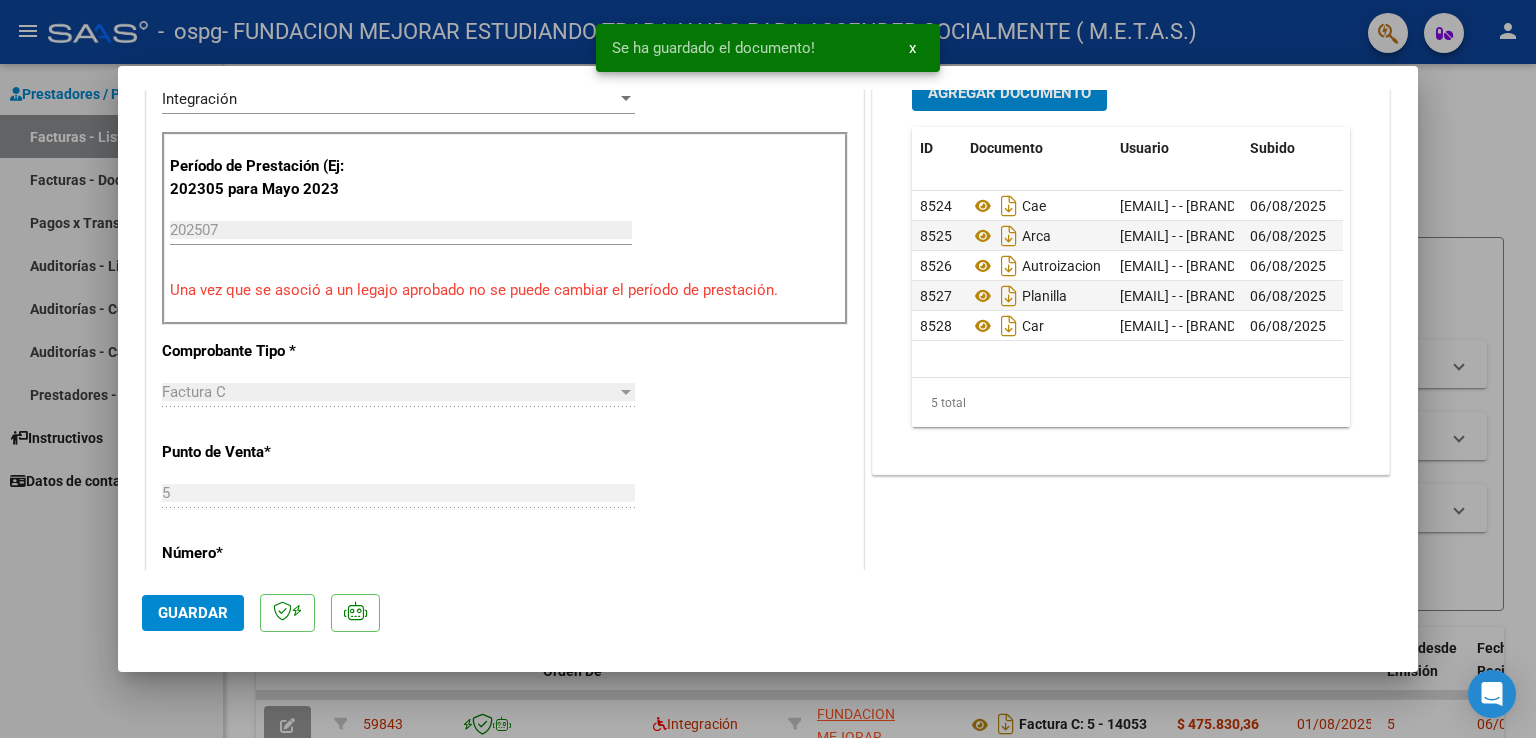 scroll, scrollTop: 600, scrollLeft: 0, axis: vertical 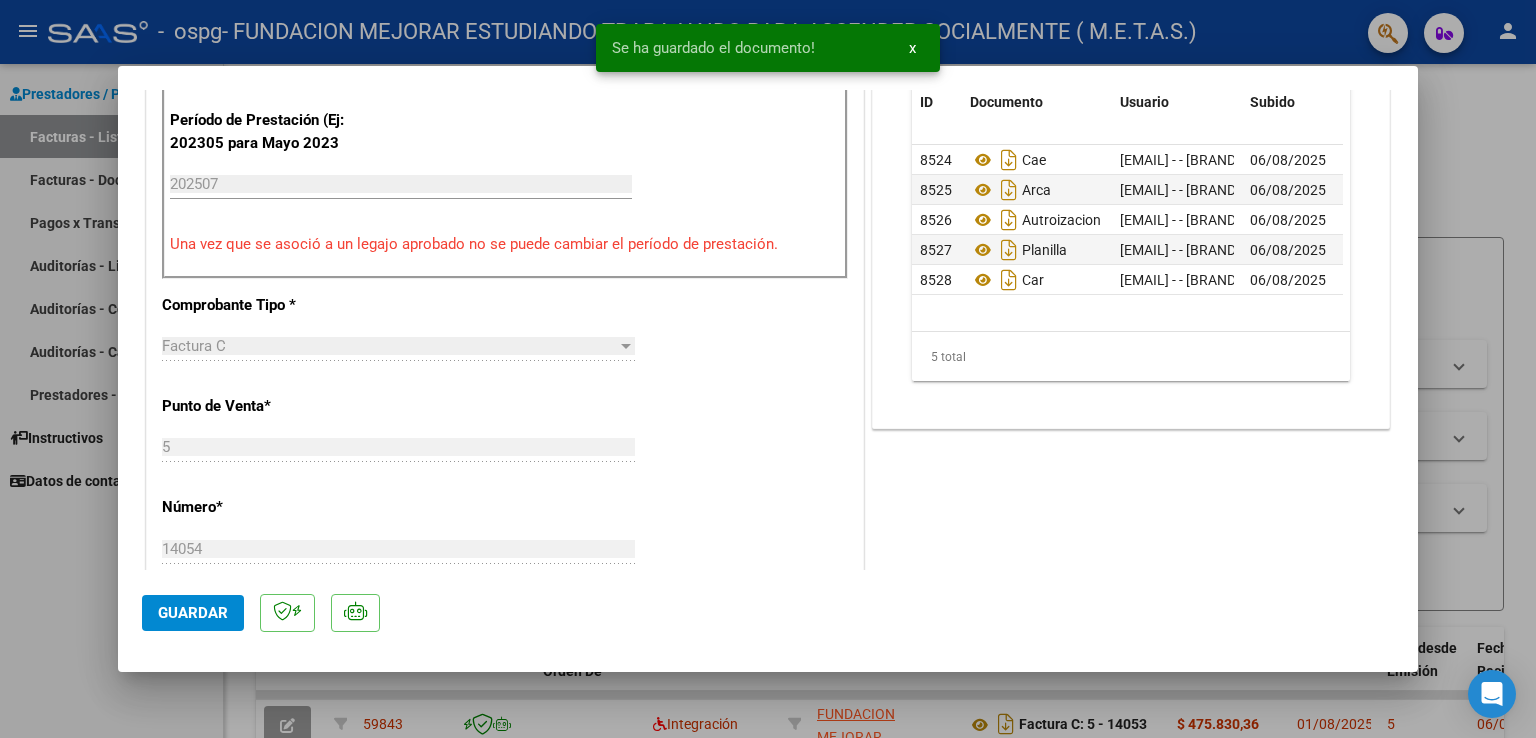 click on "Guardar" 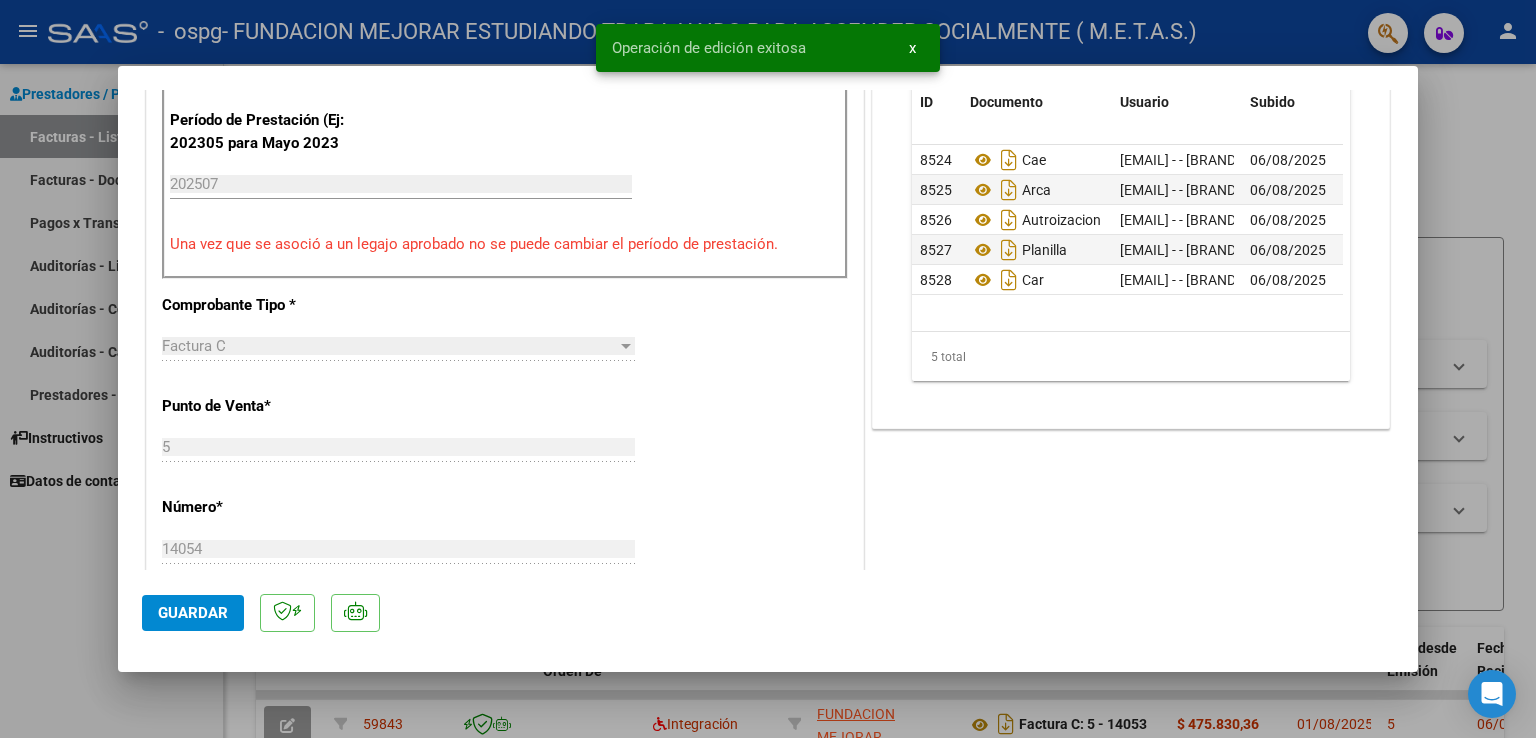 click at bounding box center [768, 369] 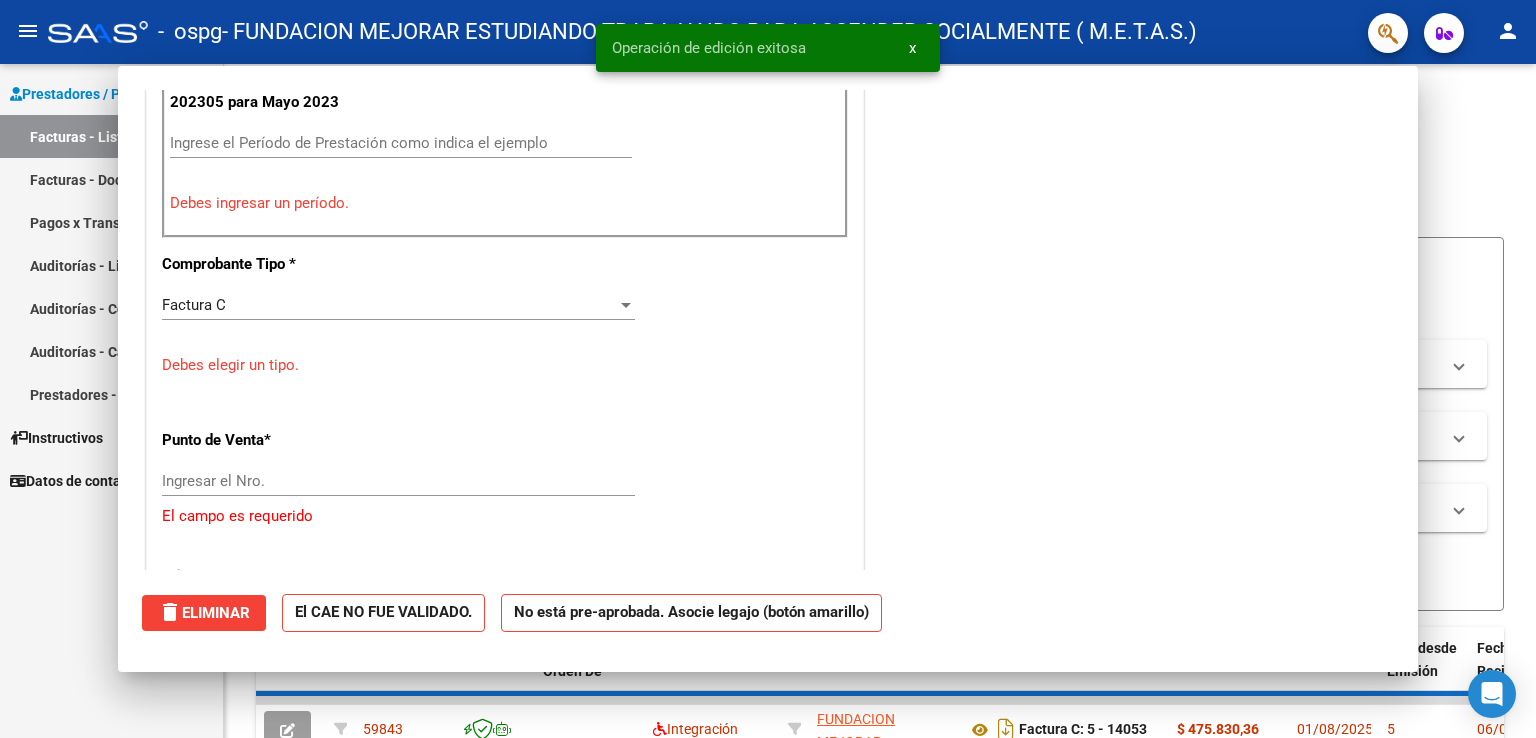 scroll, scrollTop: 0, scrollLeft: 0, axis: both 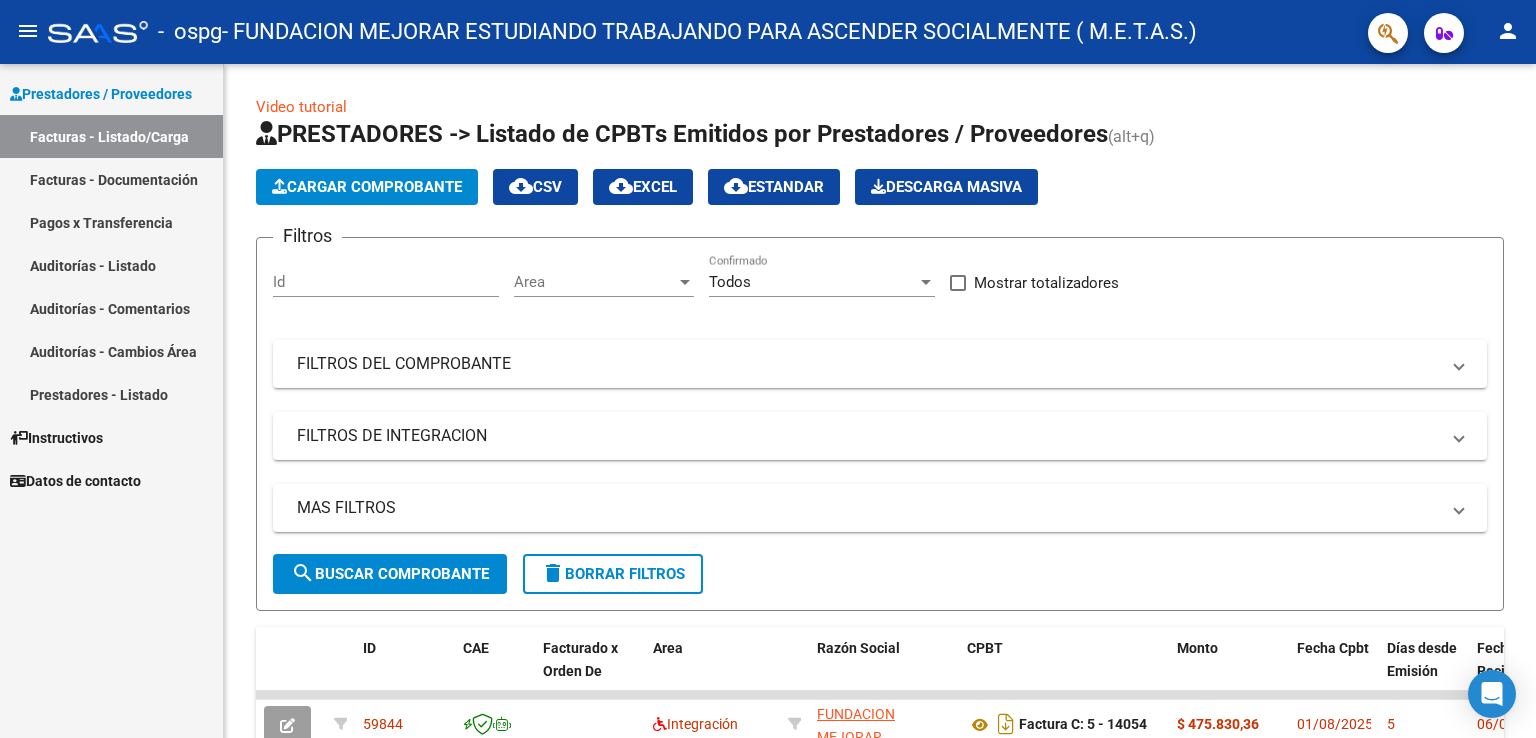 click on "person" 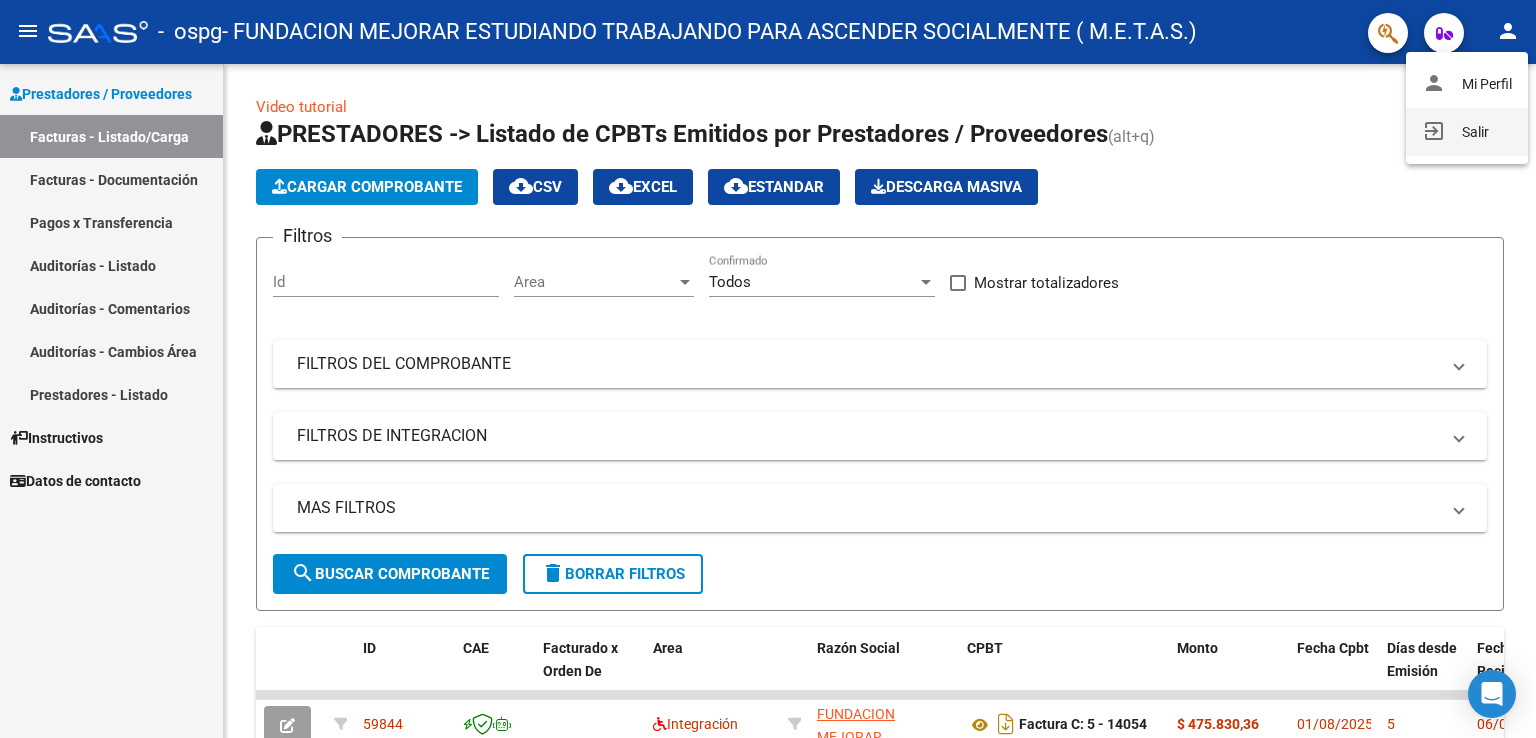 click on "exit_to_app  Salir" at bounding box center [1467, 132] 